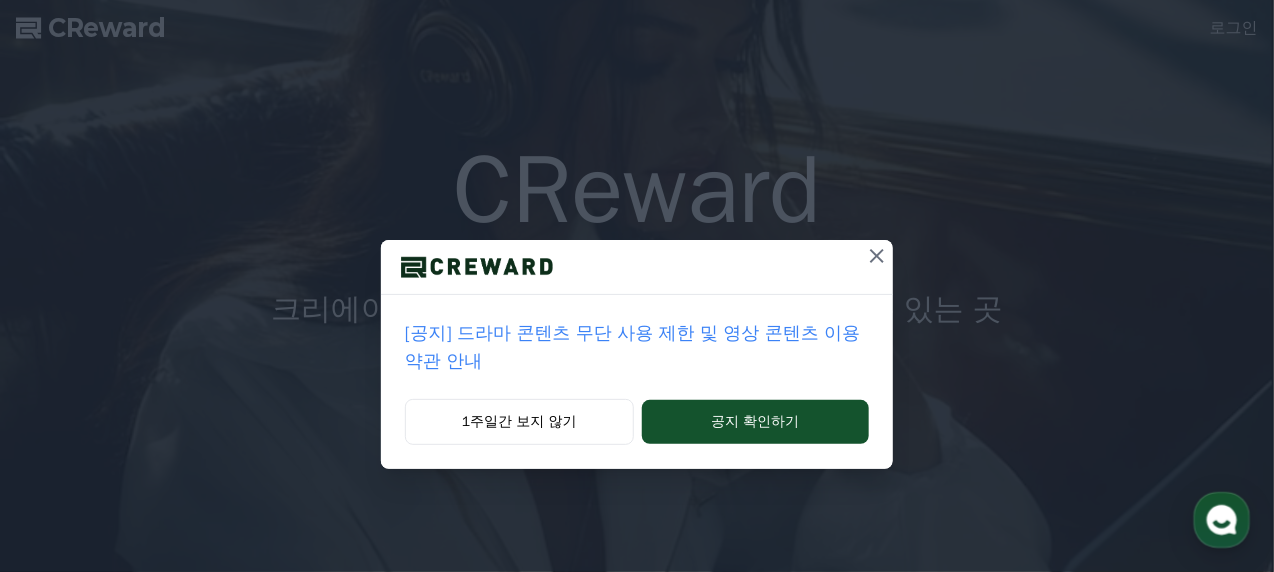 scroll, scrollTop: 0, scrollLeft: 0, axis: both 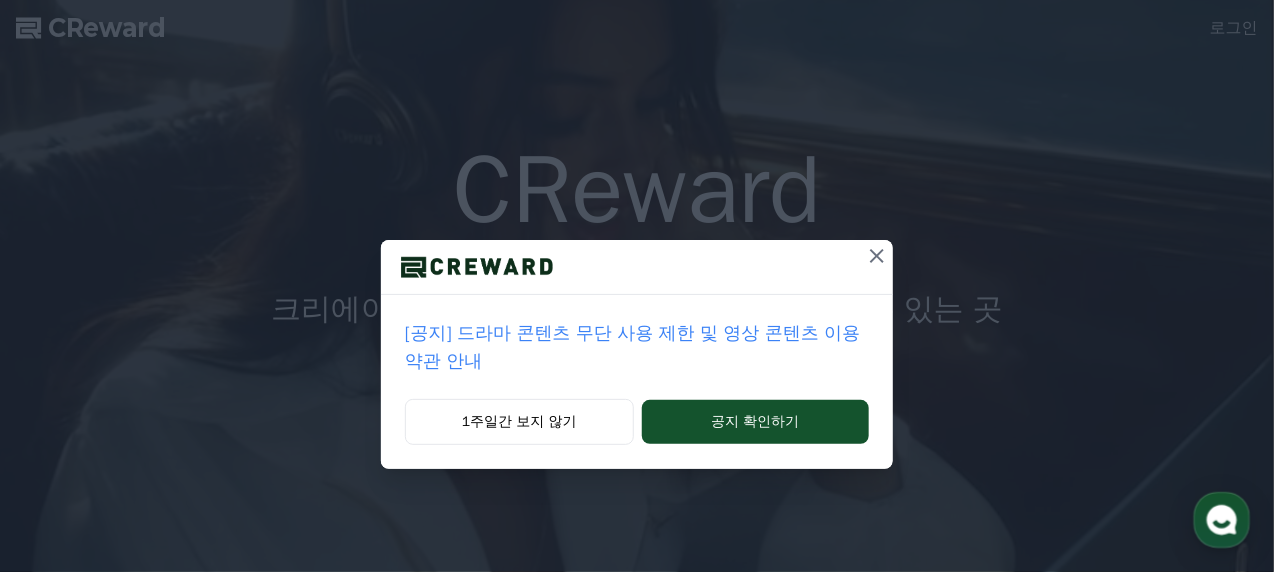 click on "[공지] 드라마 콘텐츠 무단 사용 제한 및 영상 콘텐츠 이용 약관 안내" at bounding box center (637, 347) 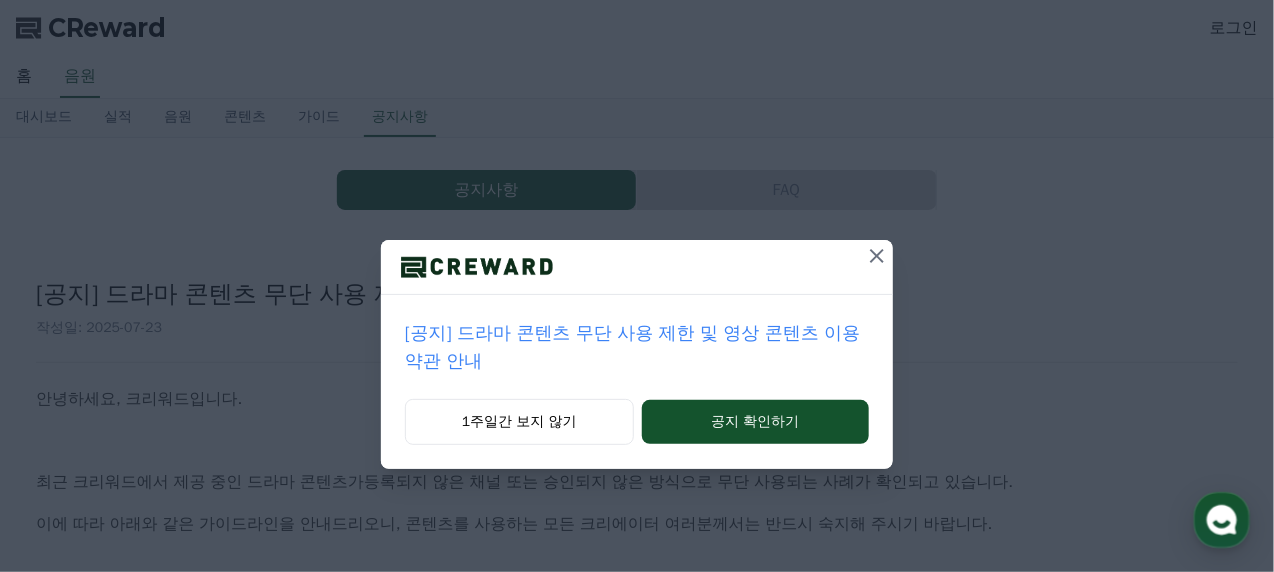 drag, startPoint x: 877, startPoint y: 256, endPoint x: 657, endPoint y: 340, distance: 235.49098 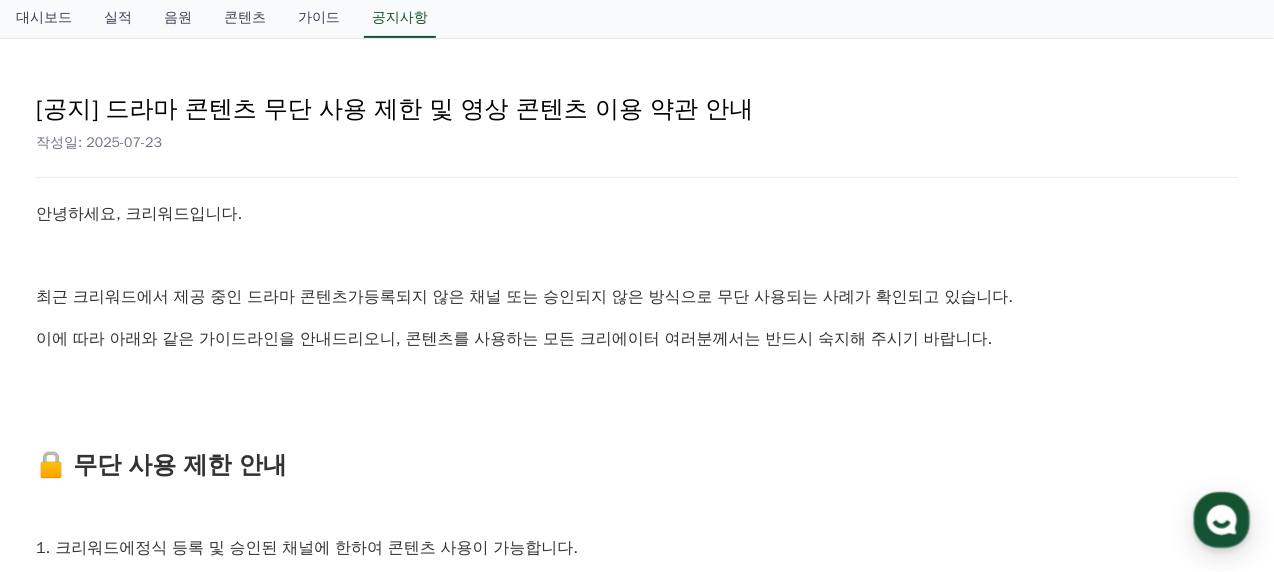 scroll, scrollTop: 200, scrollLeft: 0, axis: vertical 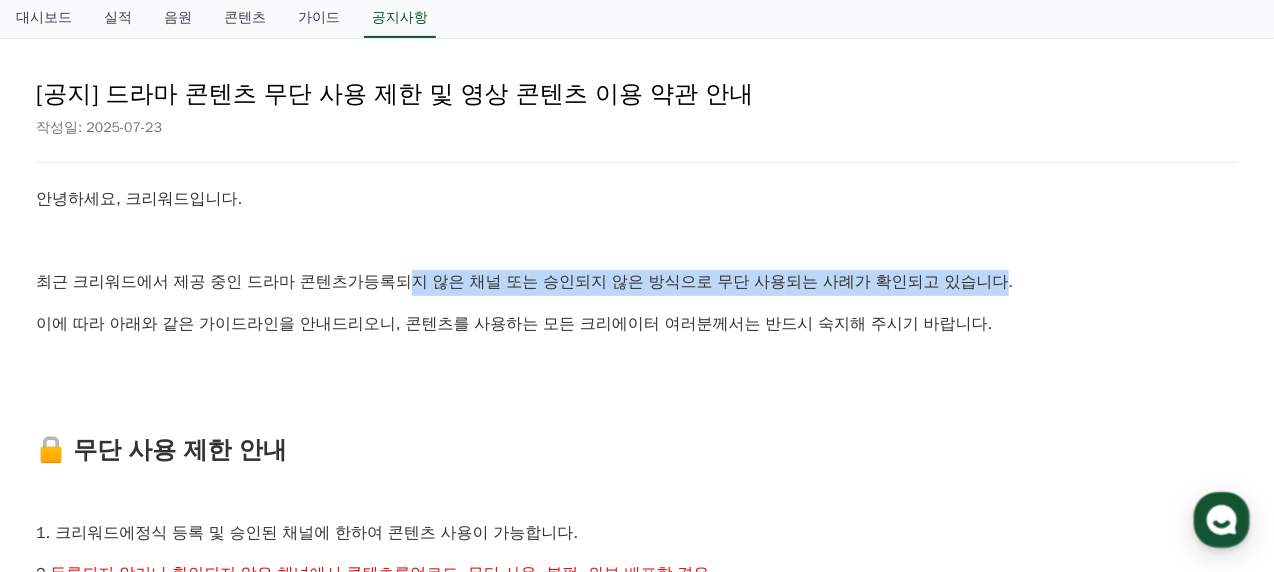 drag, startPoint x: 416, startPoint y: 283, endPoint x: 1022, endPoint y: 283, distance: 606 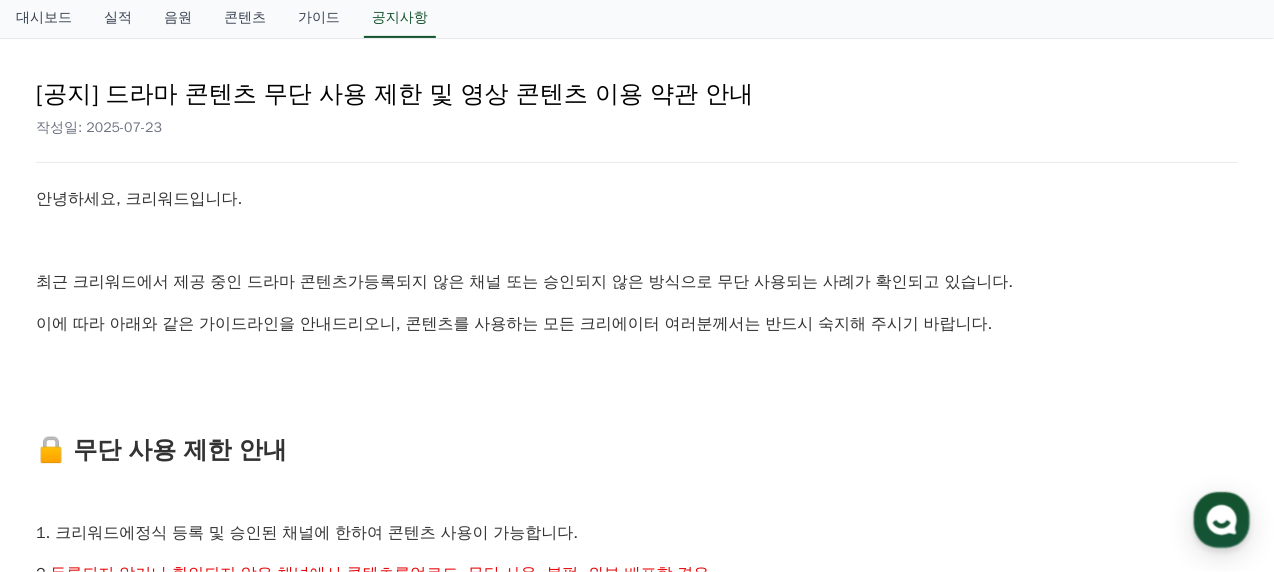 click at bounding box center (637, 366) 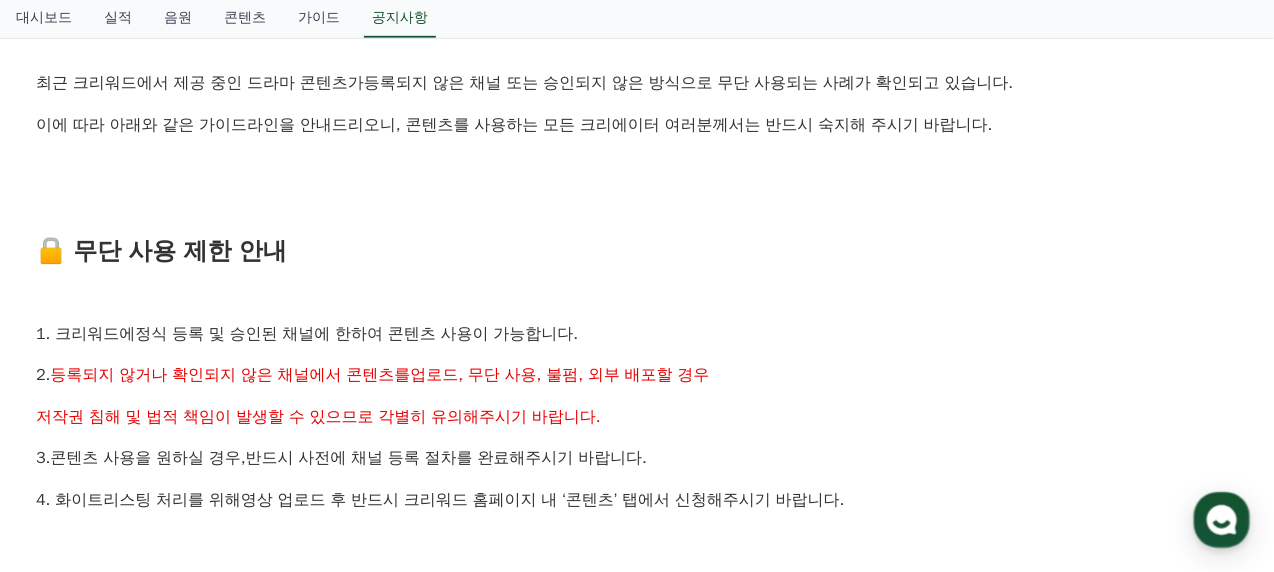 scroll, scrollTop: 400, scrollLeft: 0, axis: vertical 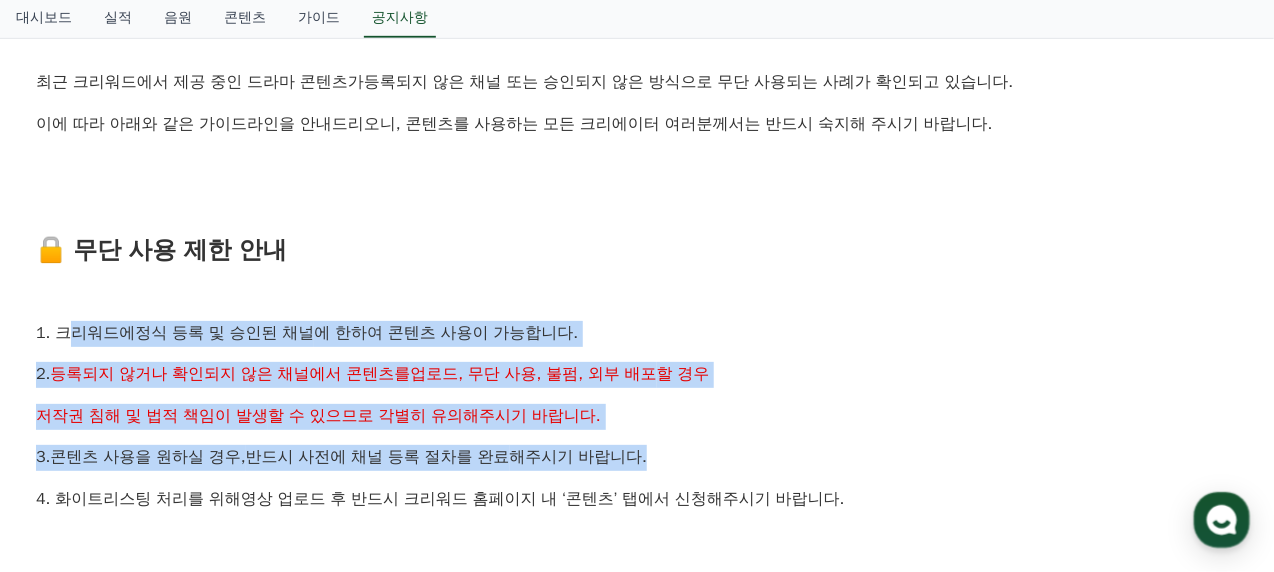 drag, startPoint x: 65, startPoint y: 327, endPoint x: 769, endPoint y: 434, distance: 712.08496 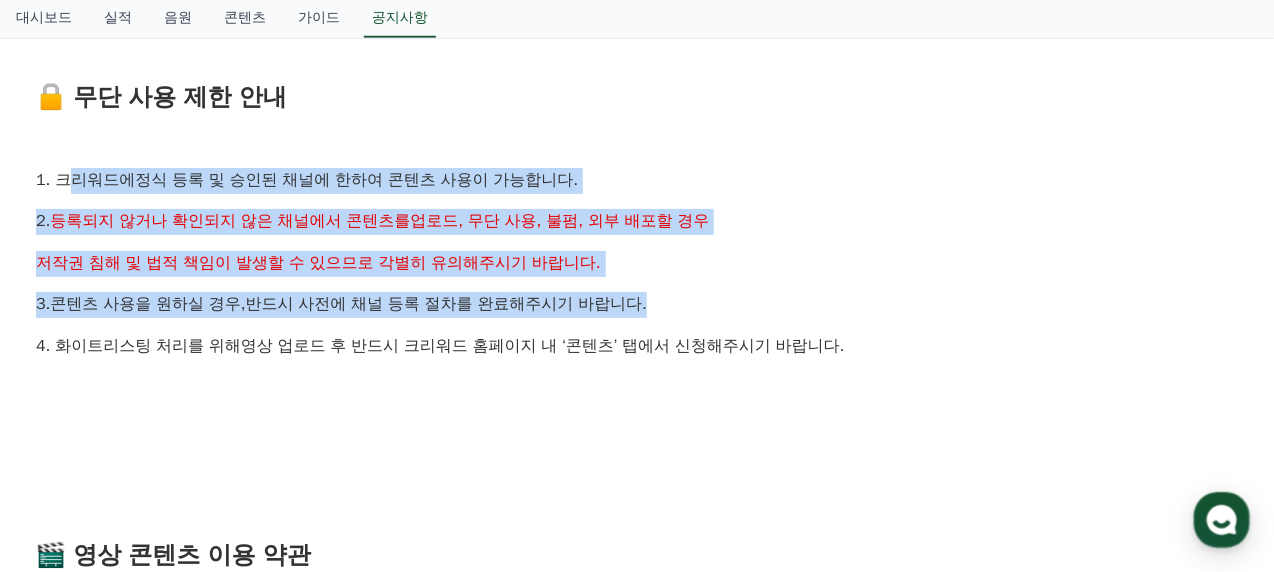 scroll, scrollTop: 600, scrollLeft: 0, axis: vertical 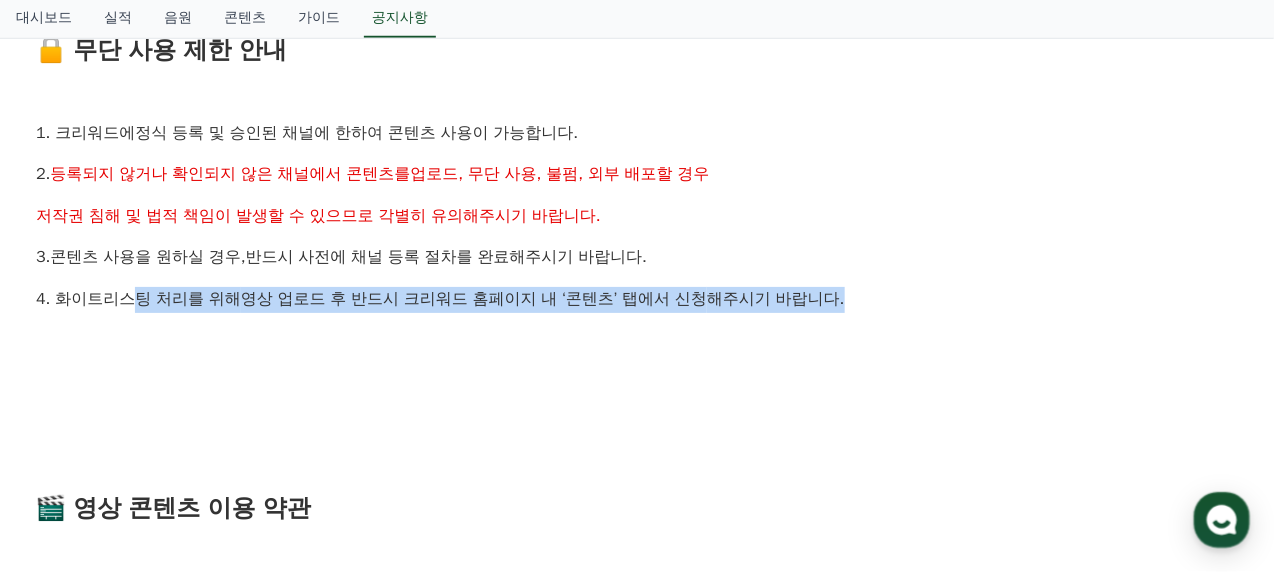 drag, startPoint x: 324, startPoint y: 295, endPoint x: 882, endPoint y: 298, distance: 558.00806 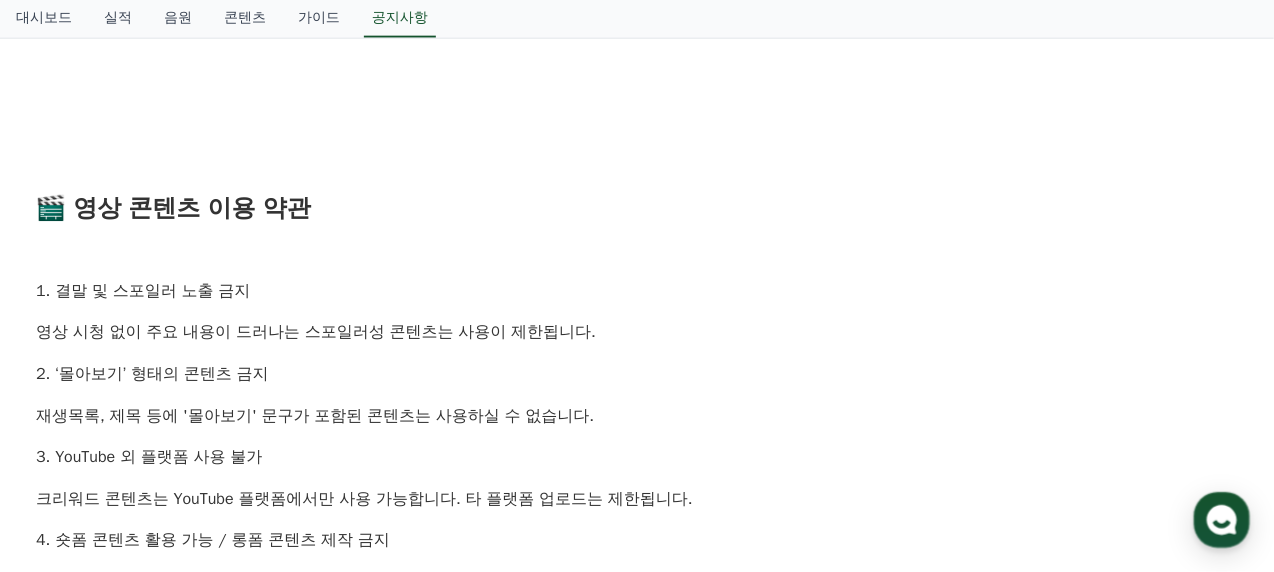 scroll, scrollTop: 1000, scrollLeft: 0, axis: vertical 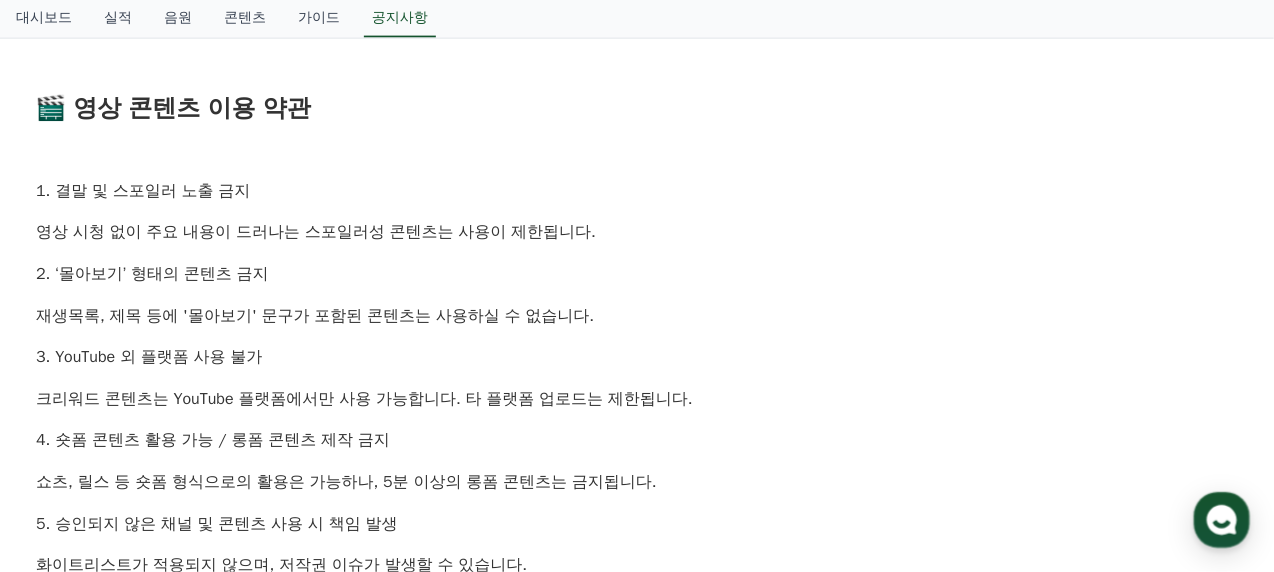 drag, startPoint x: 53, startPoint y: 193, endPoint x: 661, endPoint y: 327, distance: 622.5914 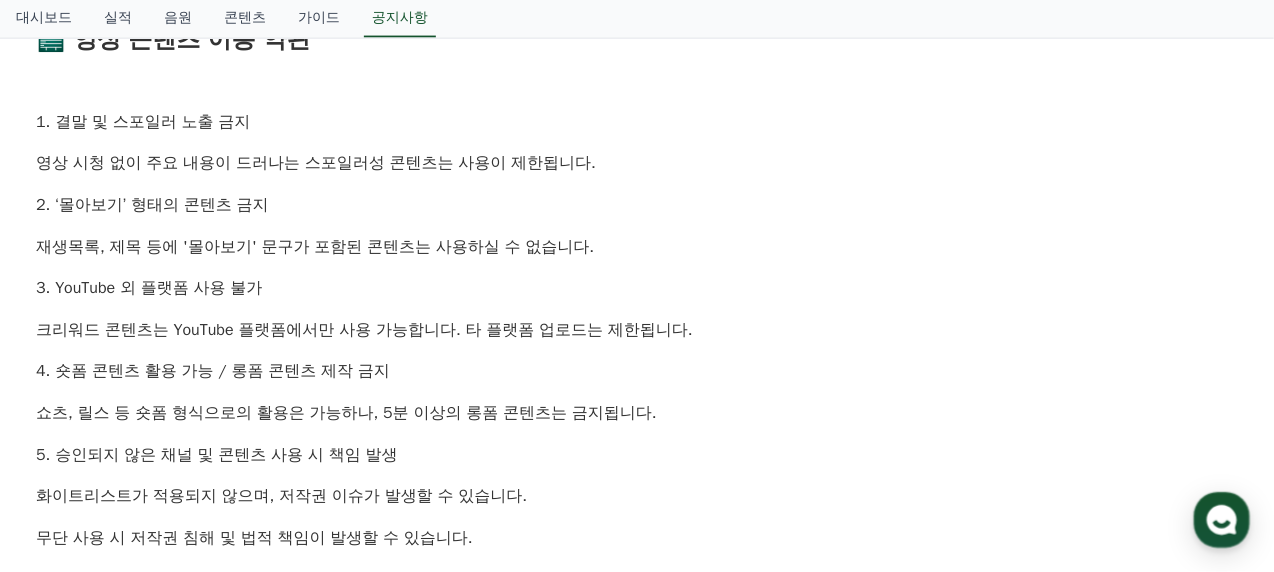 scroll, scrollTop: 1100, scrollLeft: 0, axis: vertical 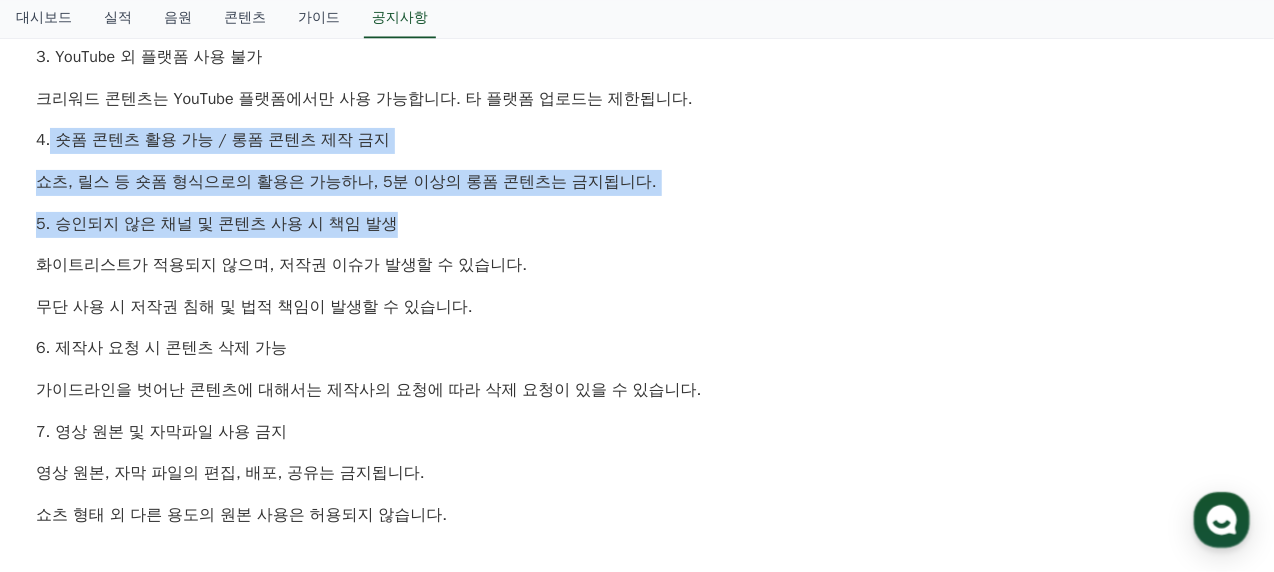 drag, startPoint x: 51, startPoint y: 331, endPoint x: 704, endPoint y: 210, distance: 664.11597 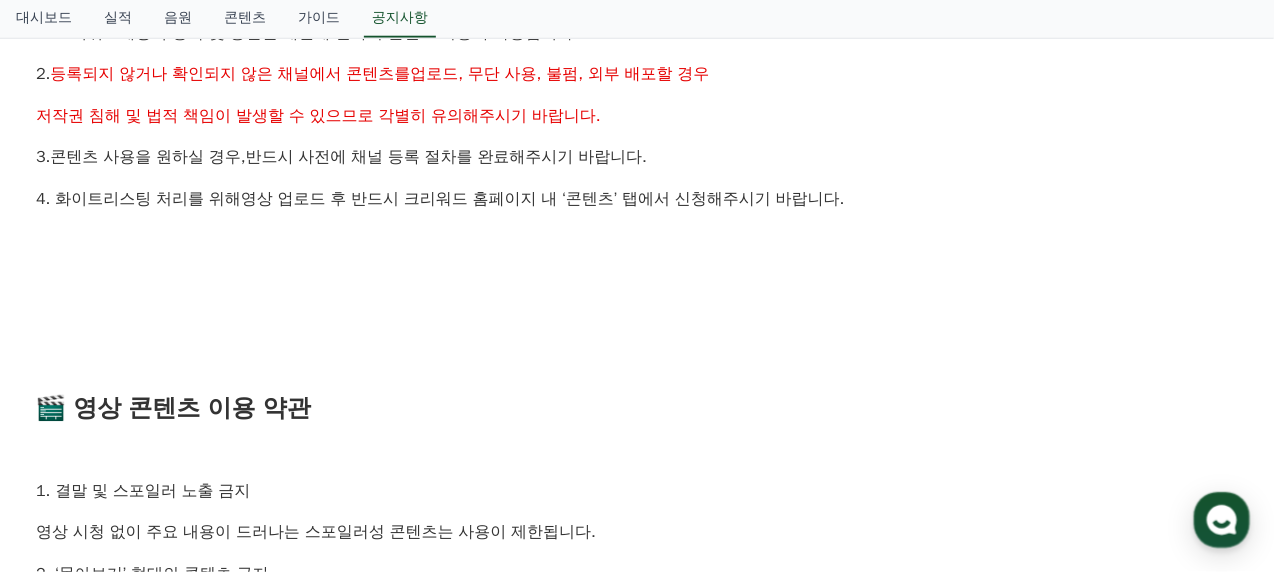 scroll, scrollTop: 200, scrollLeft: 0, axis: vertical 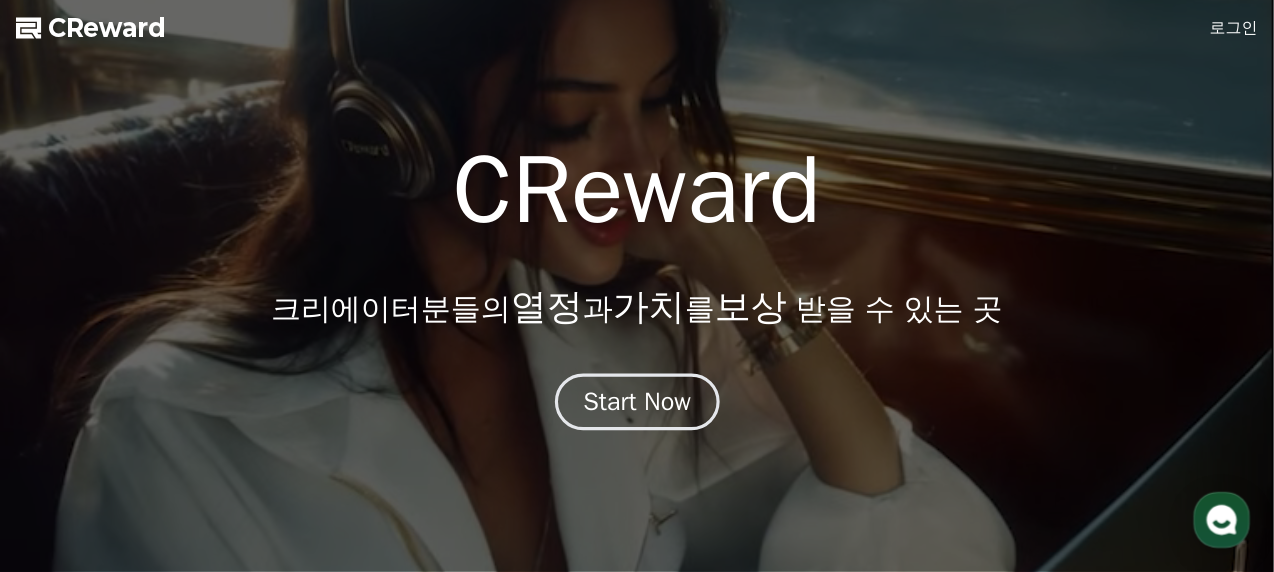 click on "Start Now" at bounding box center (637, 402) 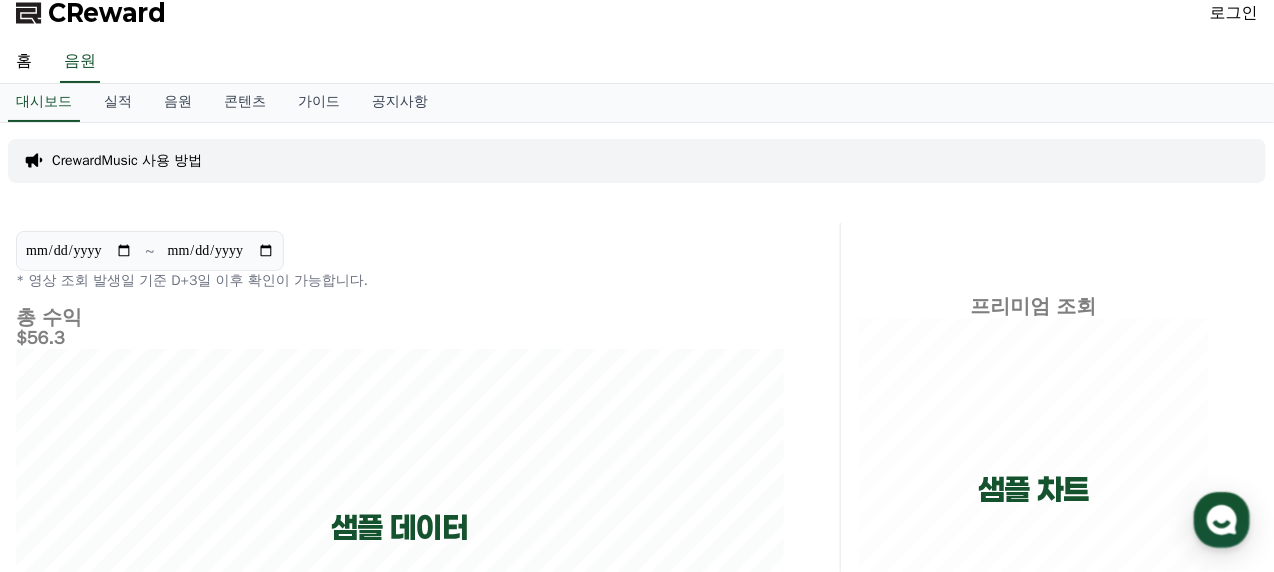 scroll, scrollTop: 0, scrollLeft: 0, axis: both 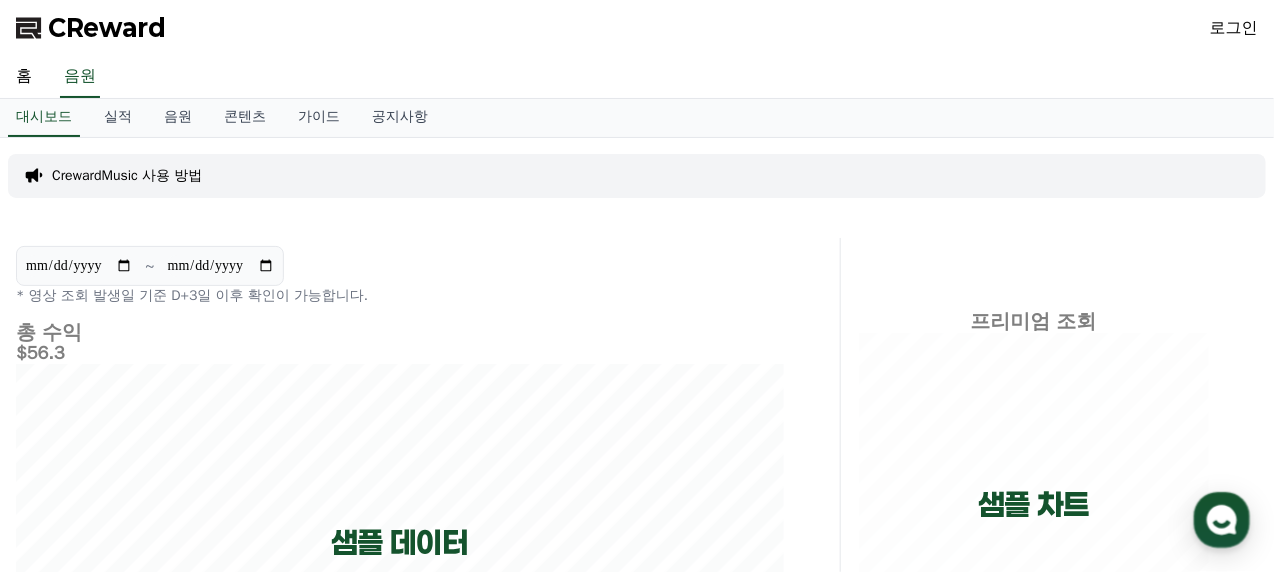 click on "로그인" at bounding box center [1234, 28] 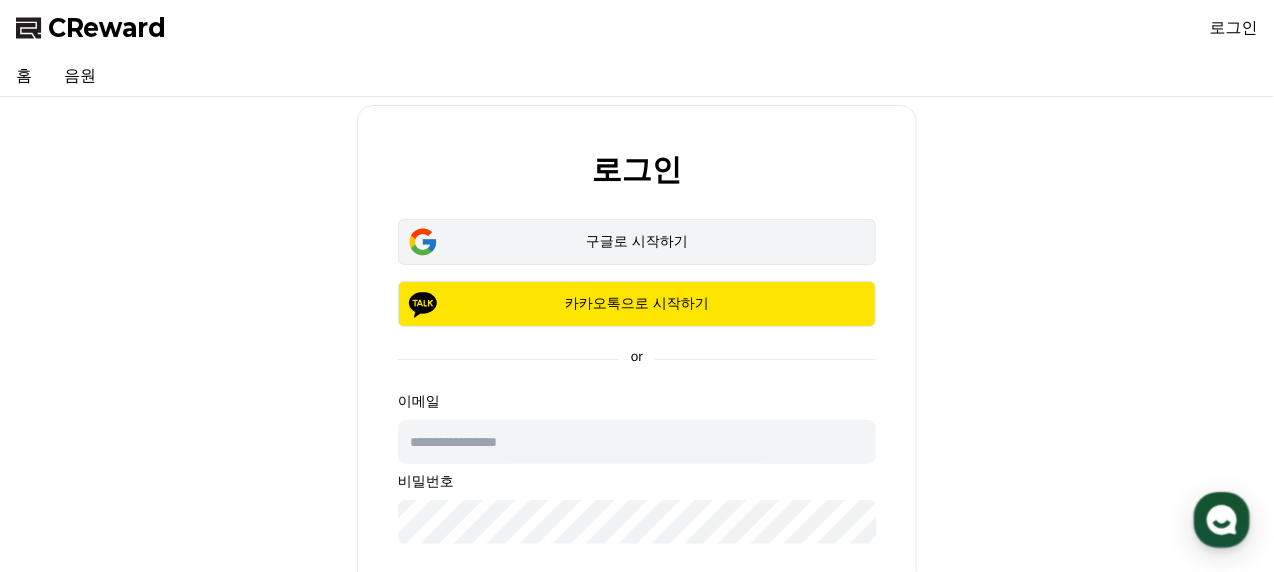 click on "구글로 시작하기" at bounding box center [637, 242] 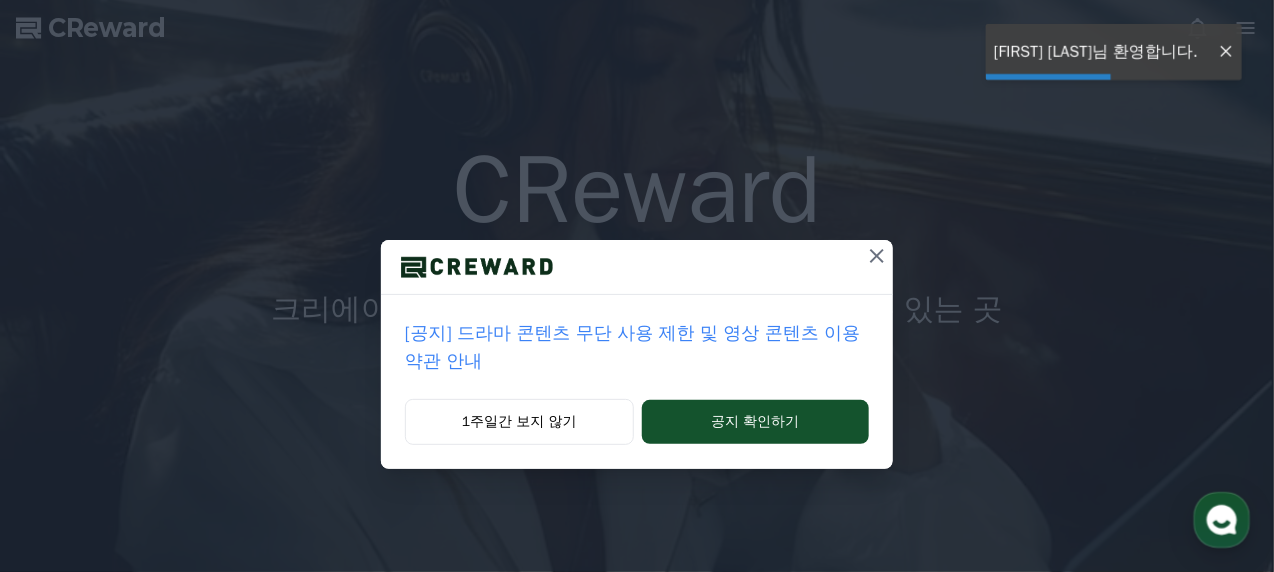 scroll, scrollTop: 0, scrollLeft: 0, axis: both 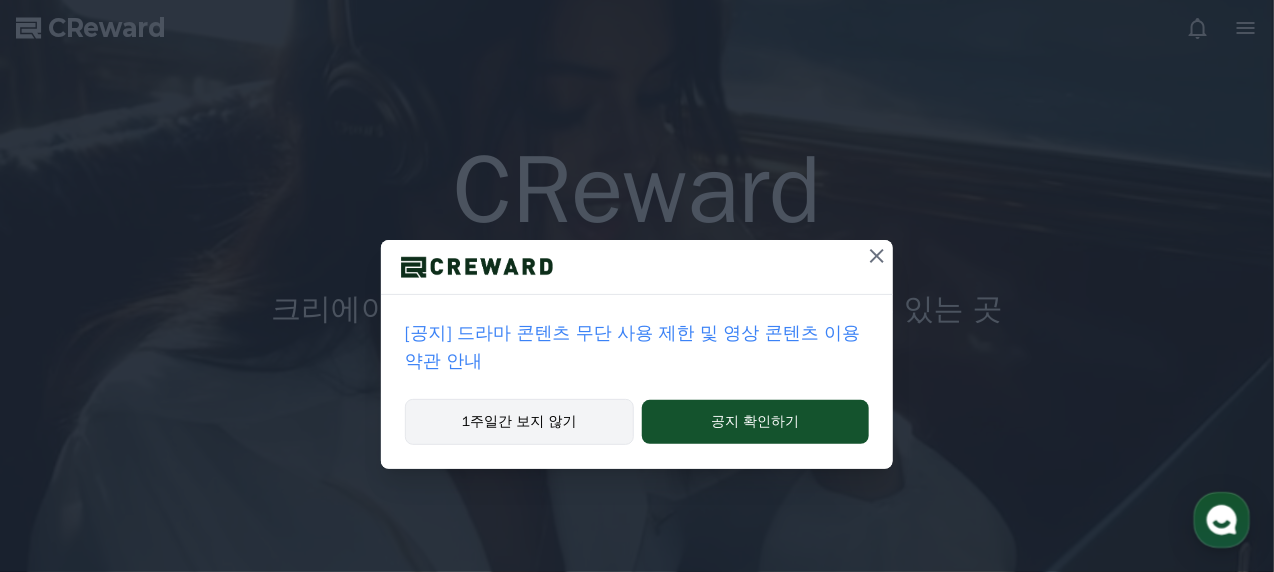 click on "1주일간 보지 않기" at bounding box center [519, 422] 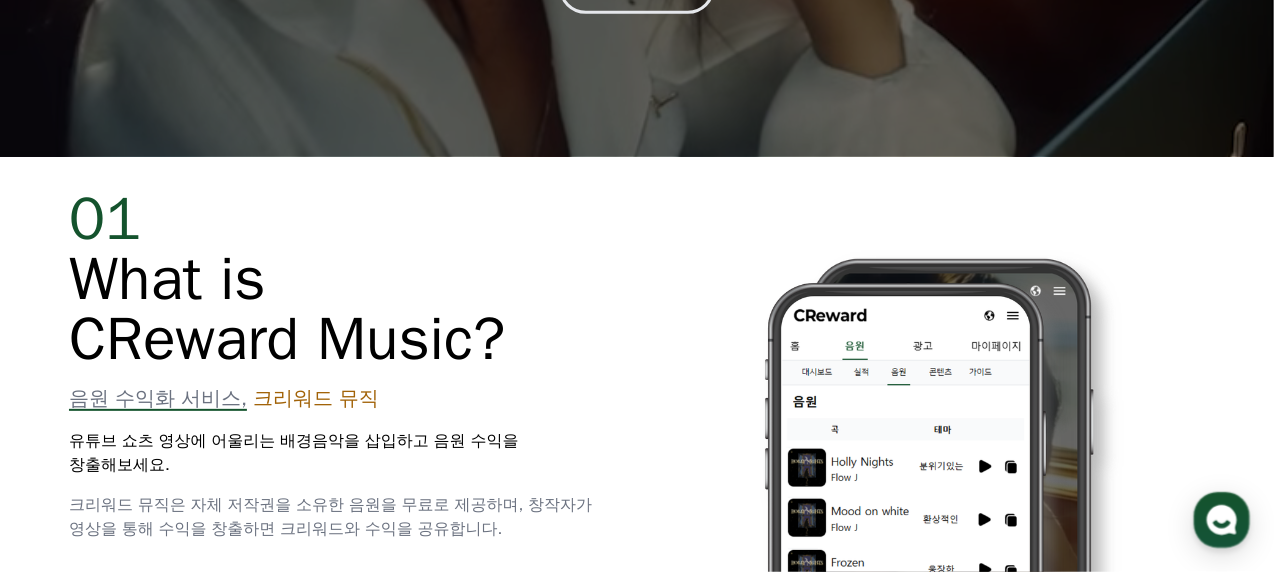 scroll, scrollTop: 200, scrollLeft: 0, axis: vertical 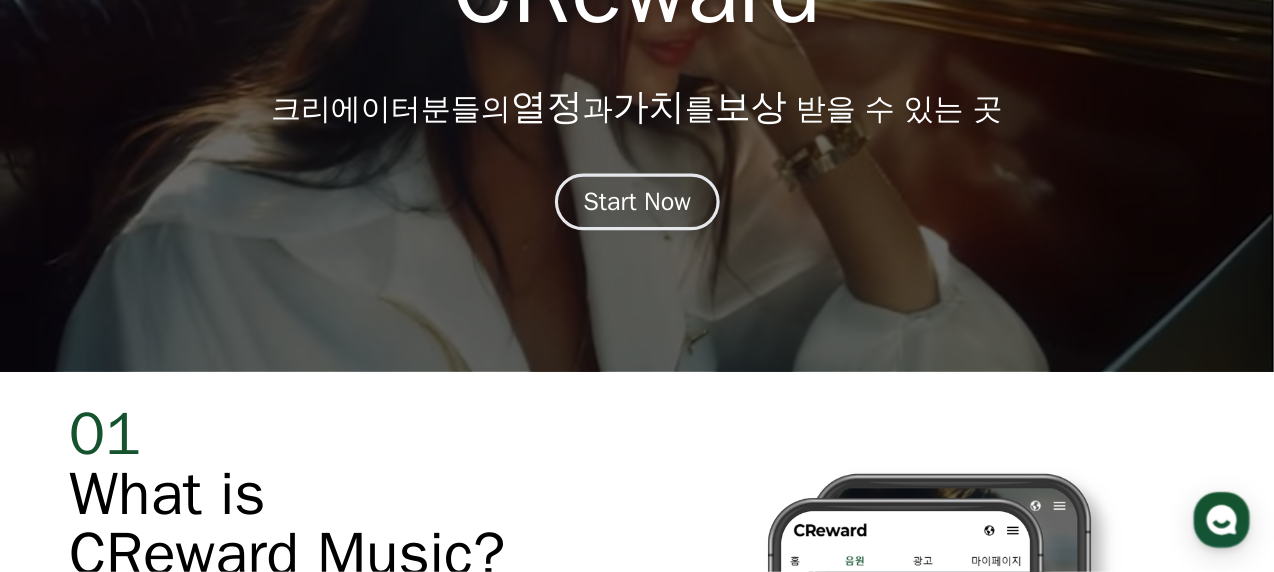 click on "Start Now" at bounding box center (637, 202) 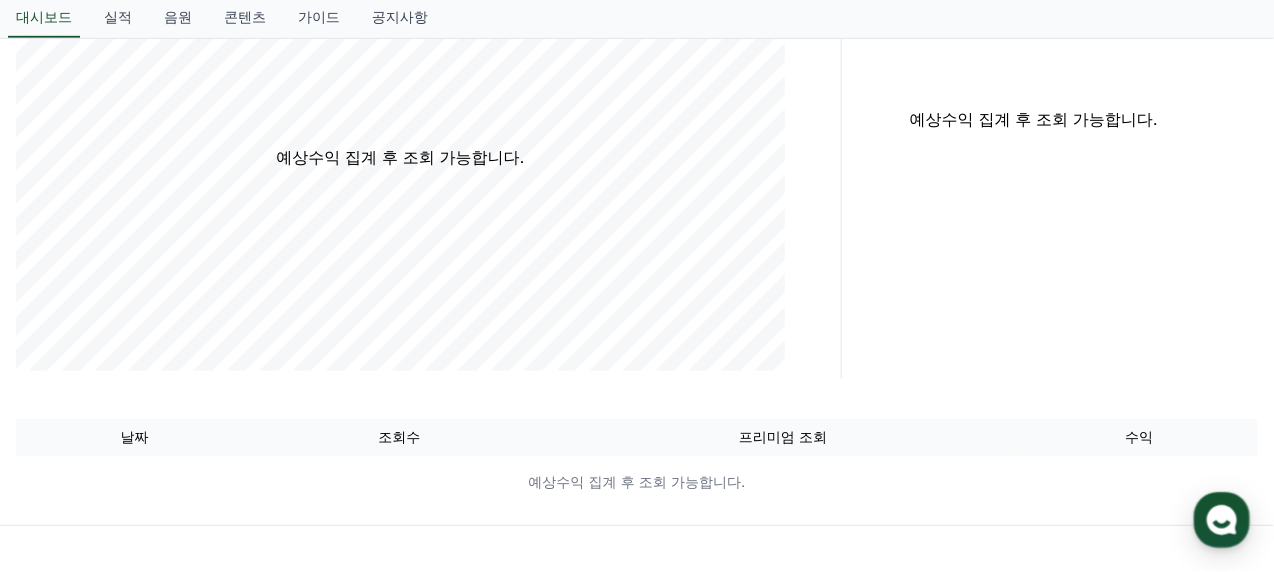 scroll, scrollTop: 0, scrollLeft: 0, axis: both 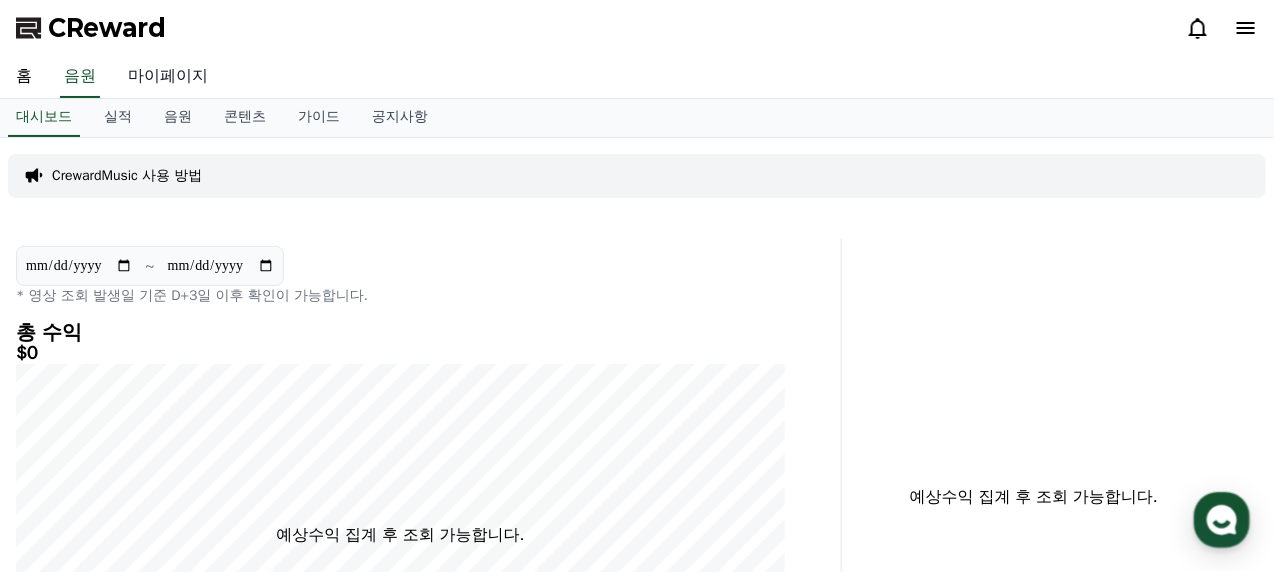 click on "마이페이지" at bounding box center (168, 77) 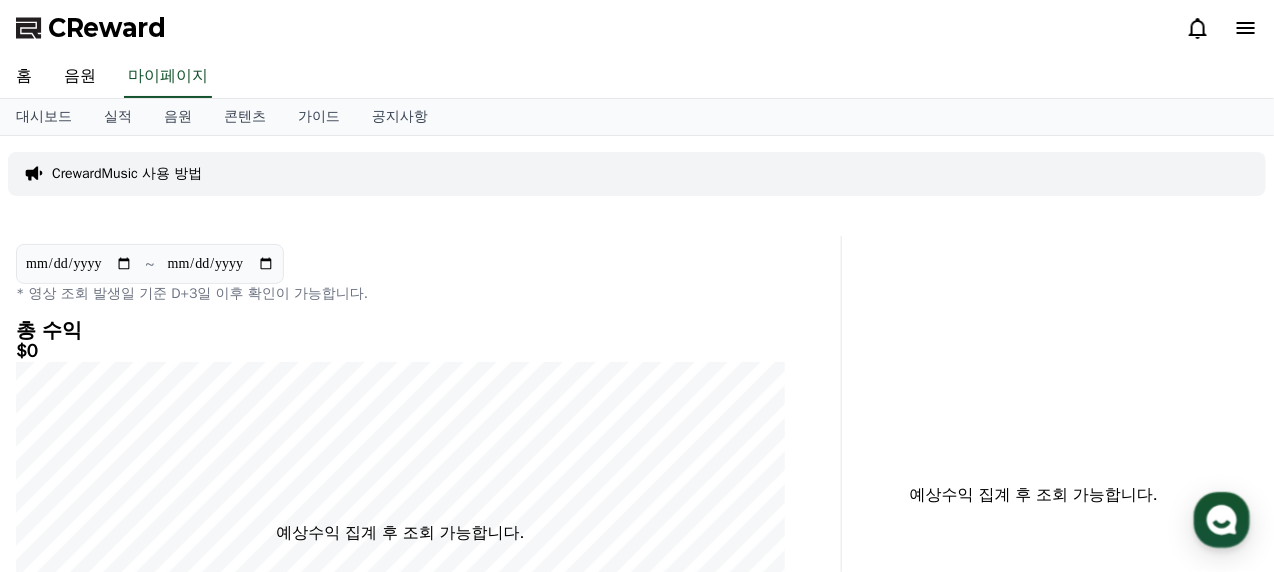 select on "**********" 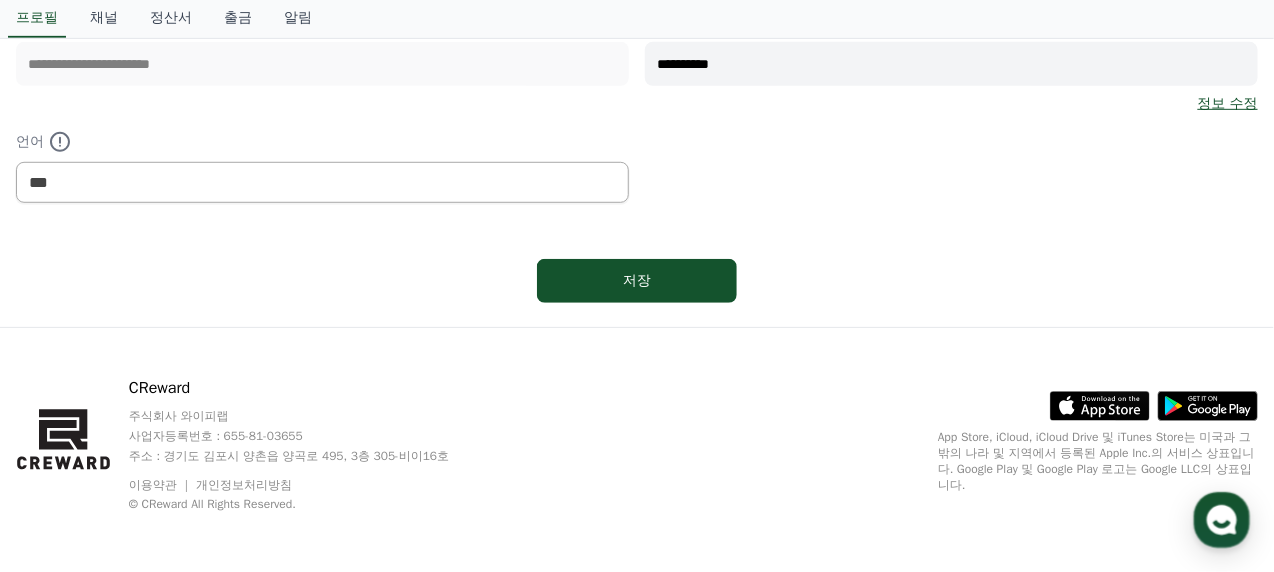 scroll, scrollTop: 0, scrollLeft: 0, axis: both 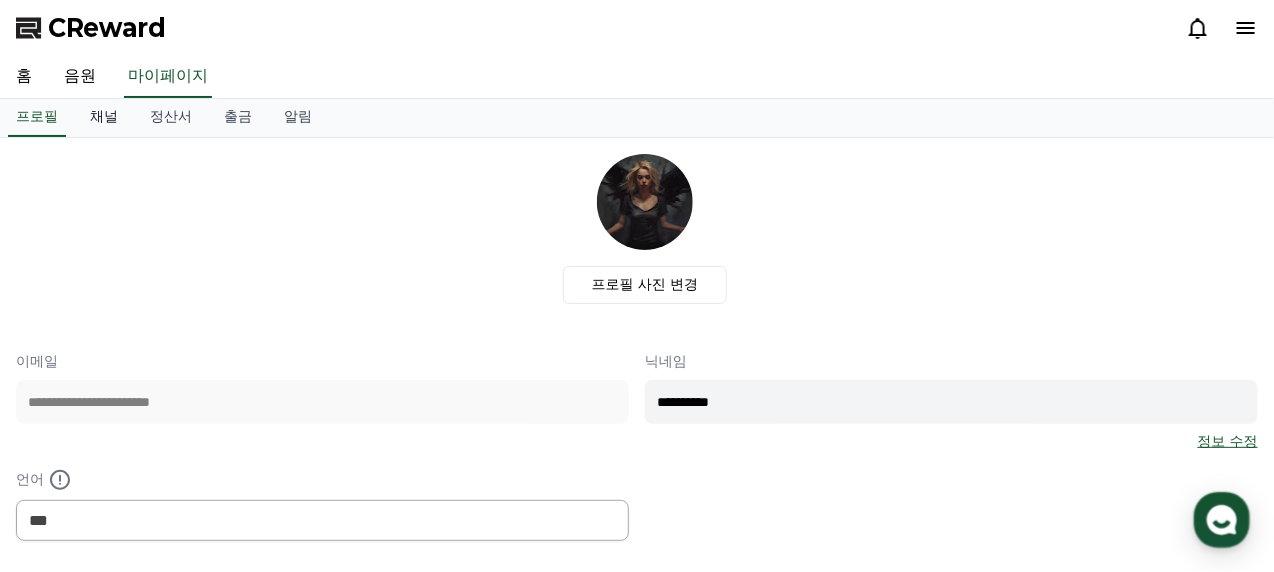 click on "채널" at bounding box center (104, 118) 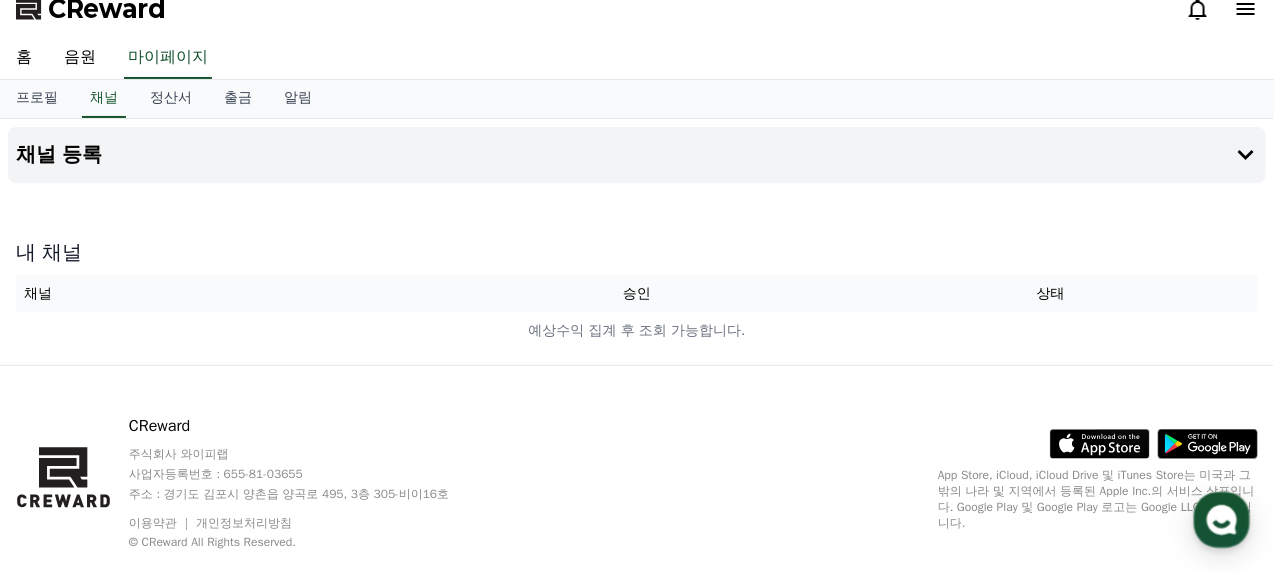 scroll, scrollTop: 0, scrollLeft: 0, axis: both 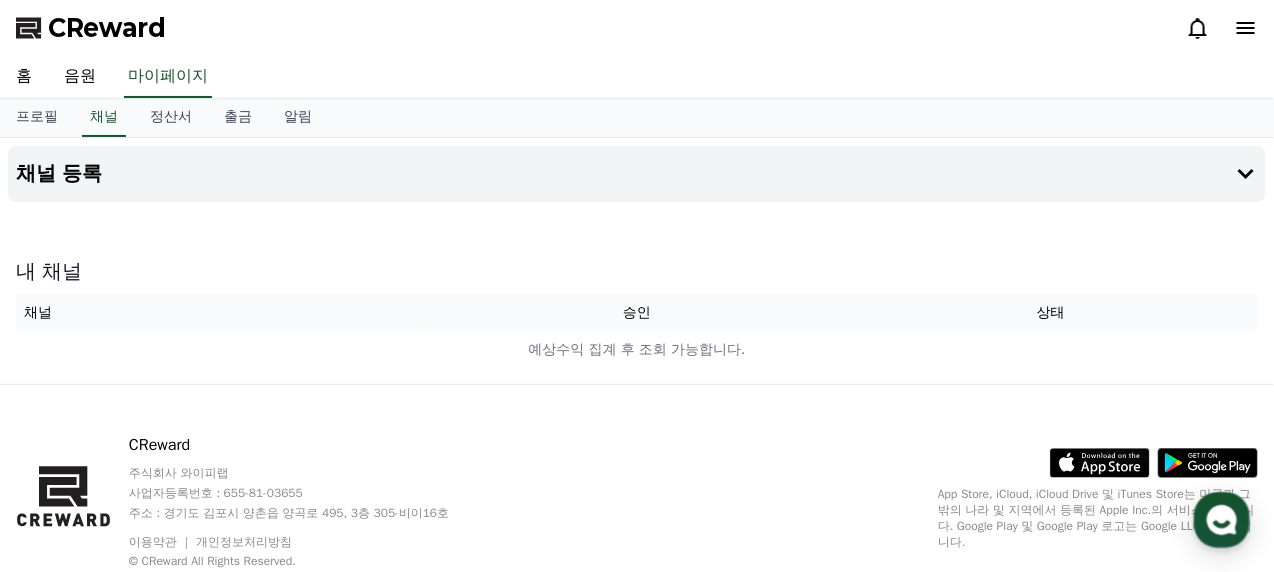 click 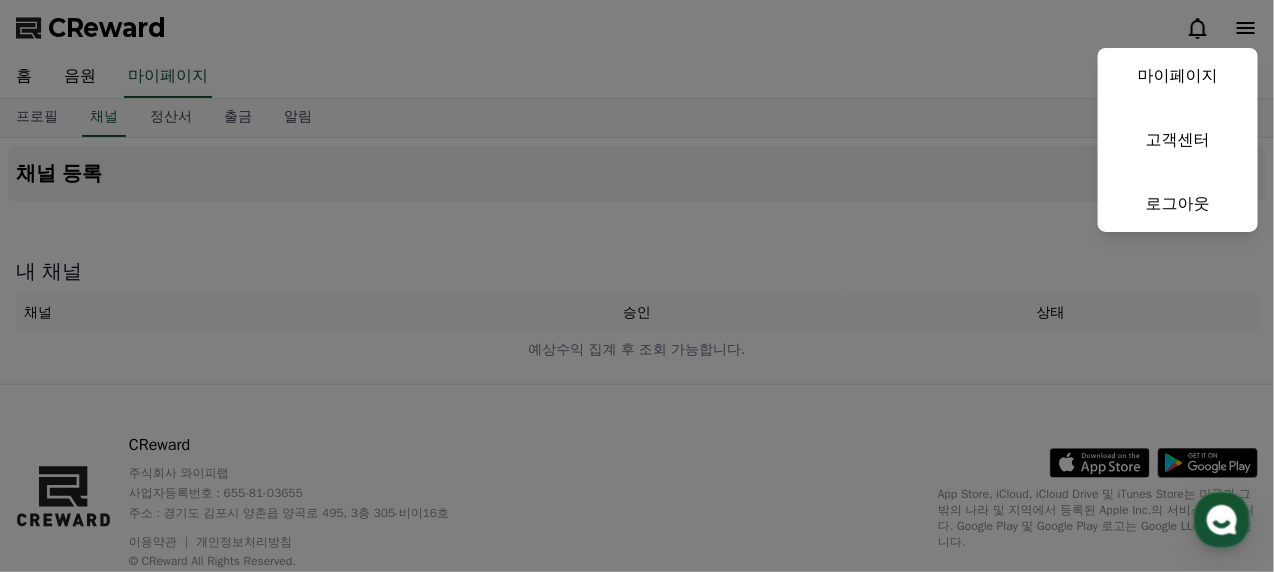 click at bounding box center (637, 286) 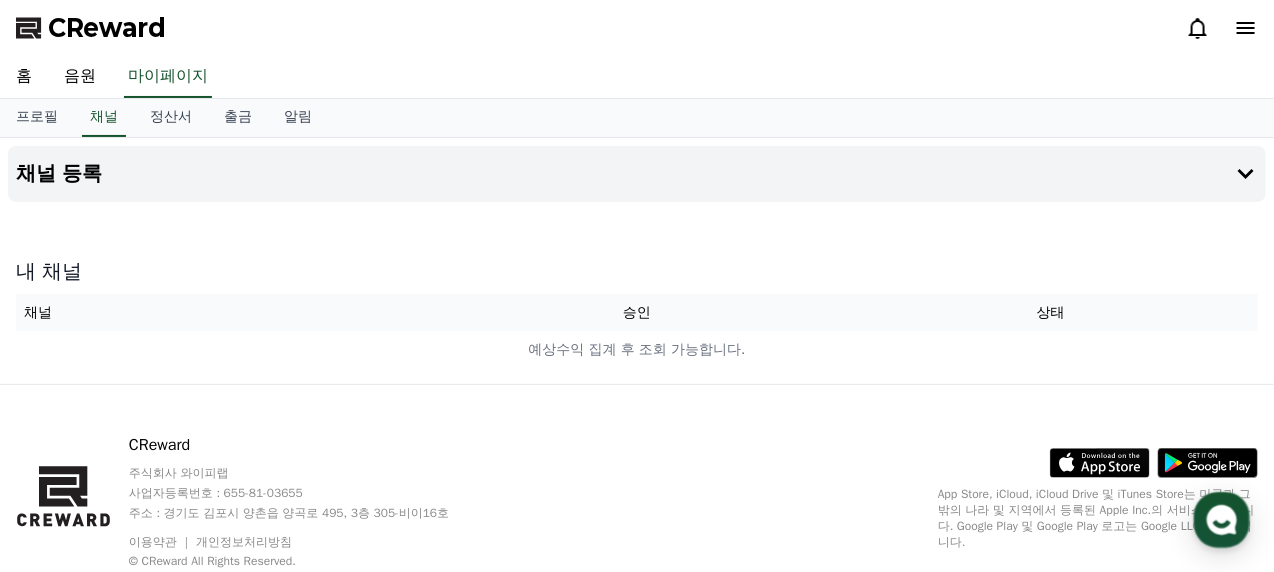 click on "CReward" at bounding box center [107, 28] 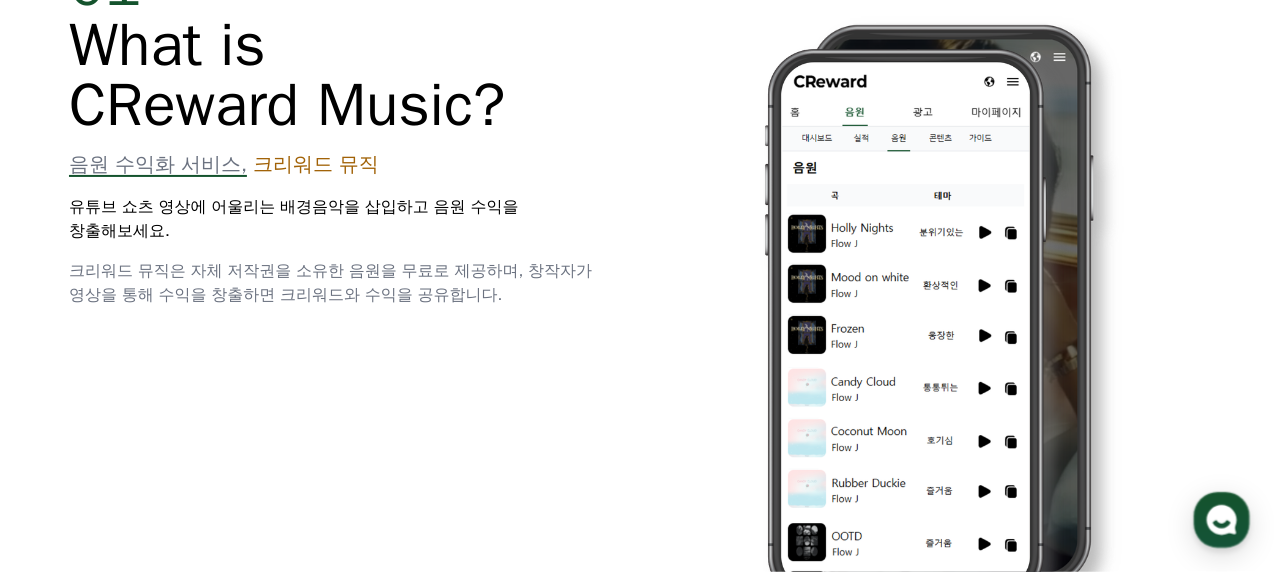 scroll, scrollTop: 700, scrollLeft: 0, axis: vertical 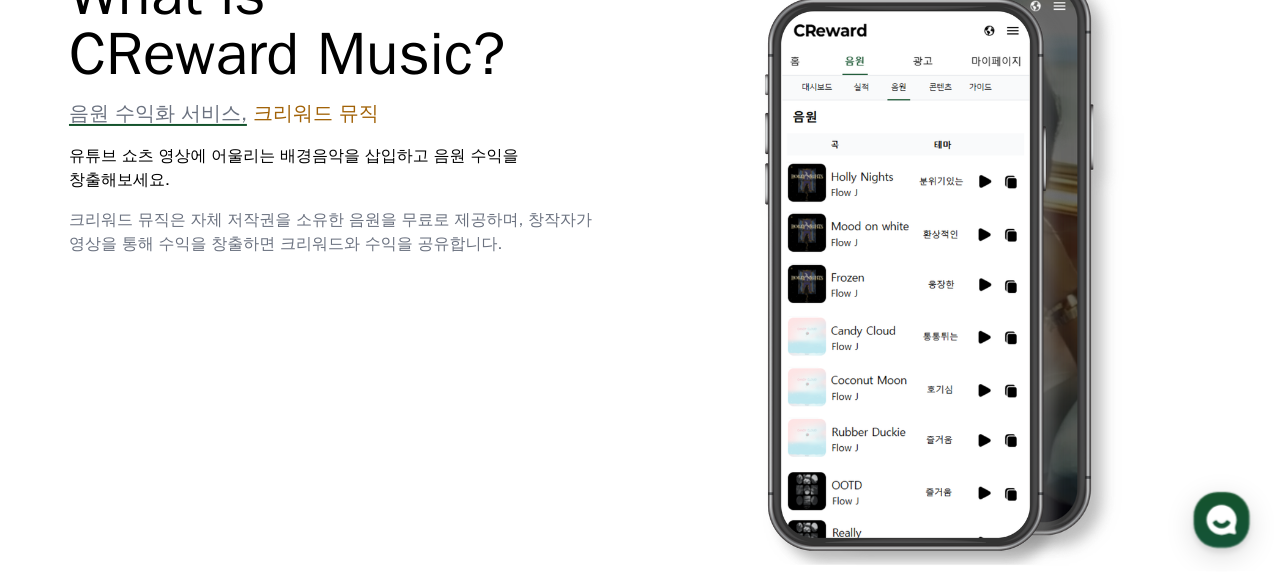 drag, startPoint x: 82, startPoint y: 154, endPoint x: 556, endPoint y: 232, distance: 480.37485 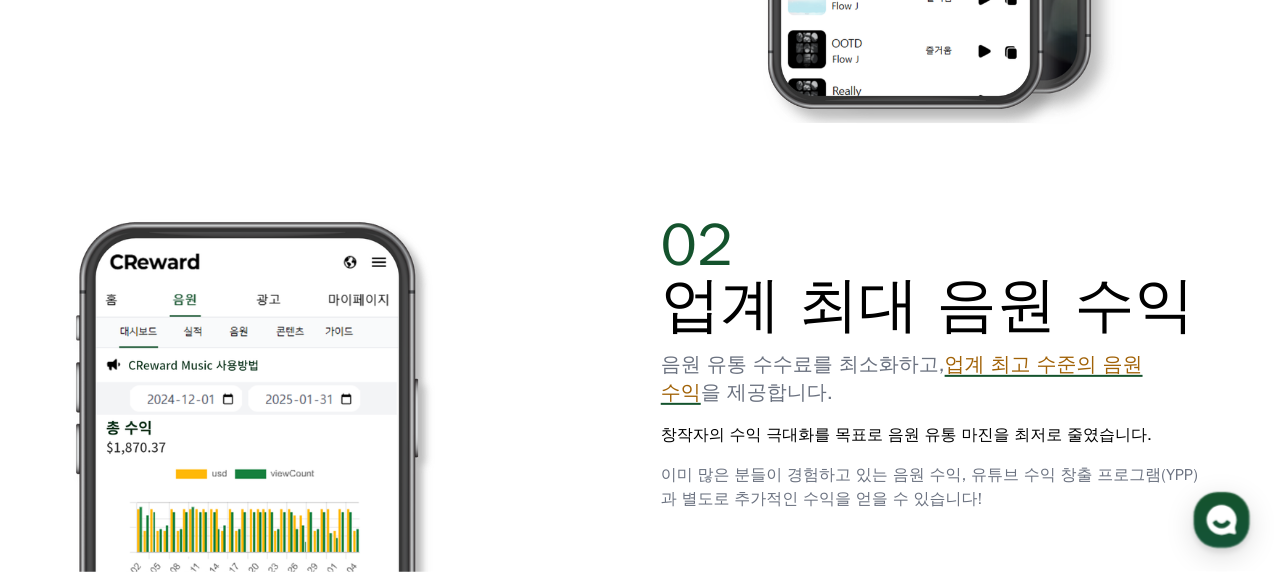 scroll, scrollTop: 1400, scrollLeft: 0, axis: vertical 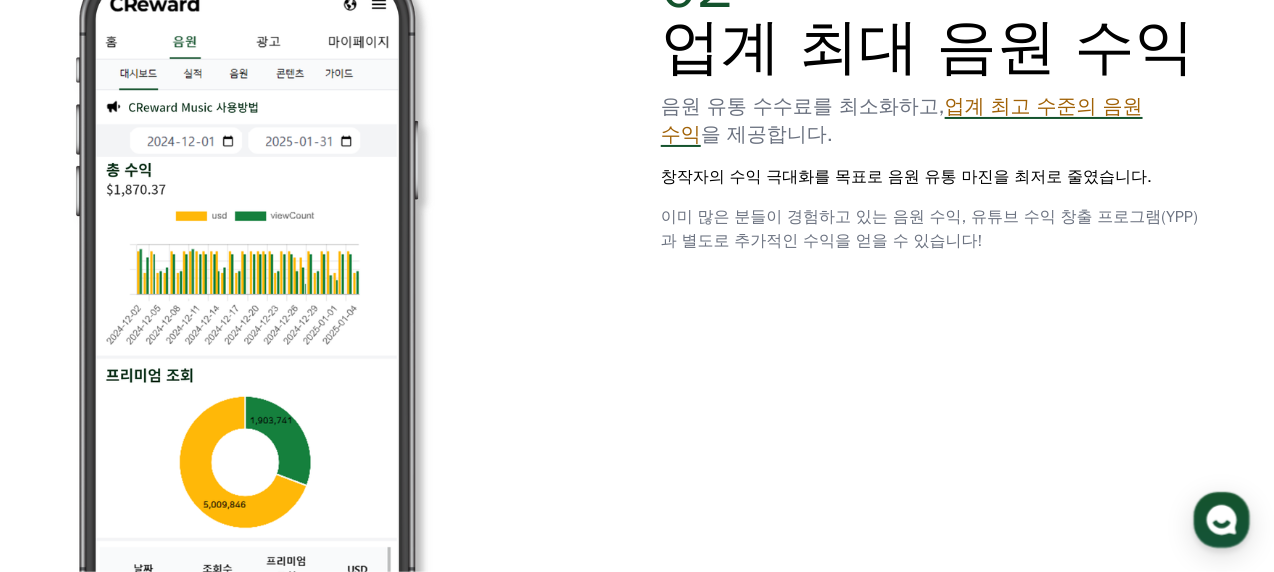 drag, startPoint x: 706, startPoint y: 109, endPoint x: 1190, endPoint y: 244, distance: 502.47488 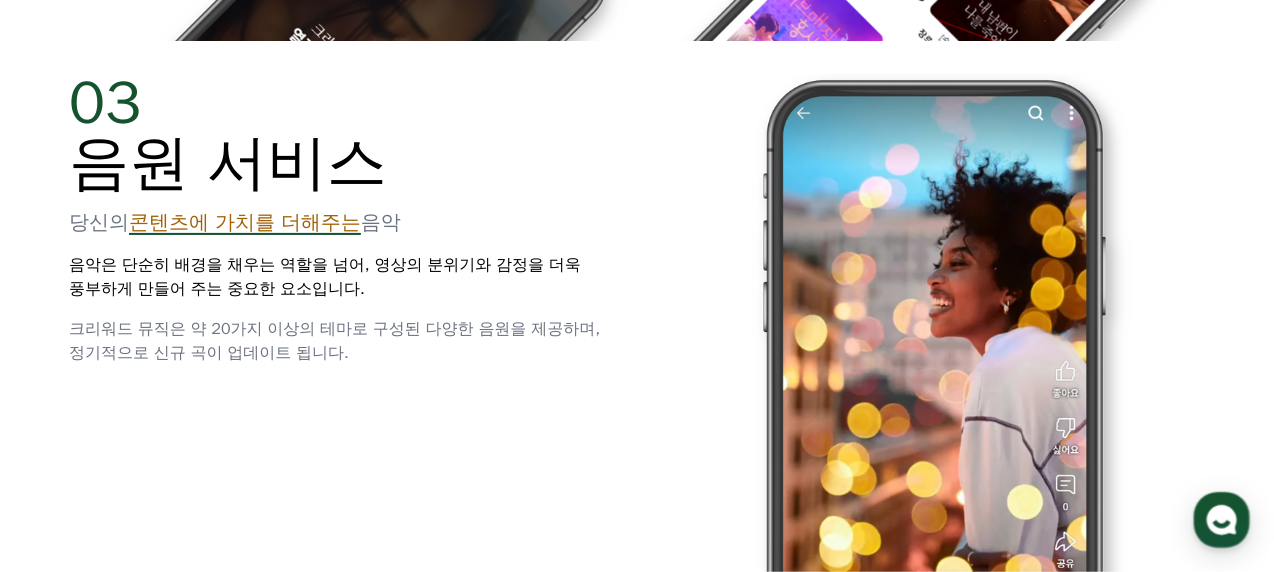 scroll, scrollTop: 2900, scrollLeft: 0, axis: vertical 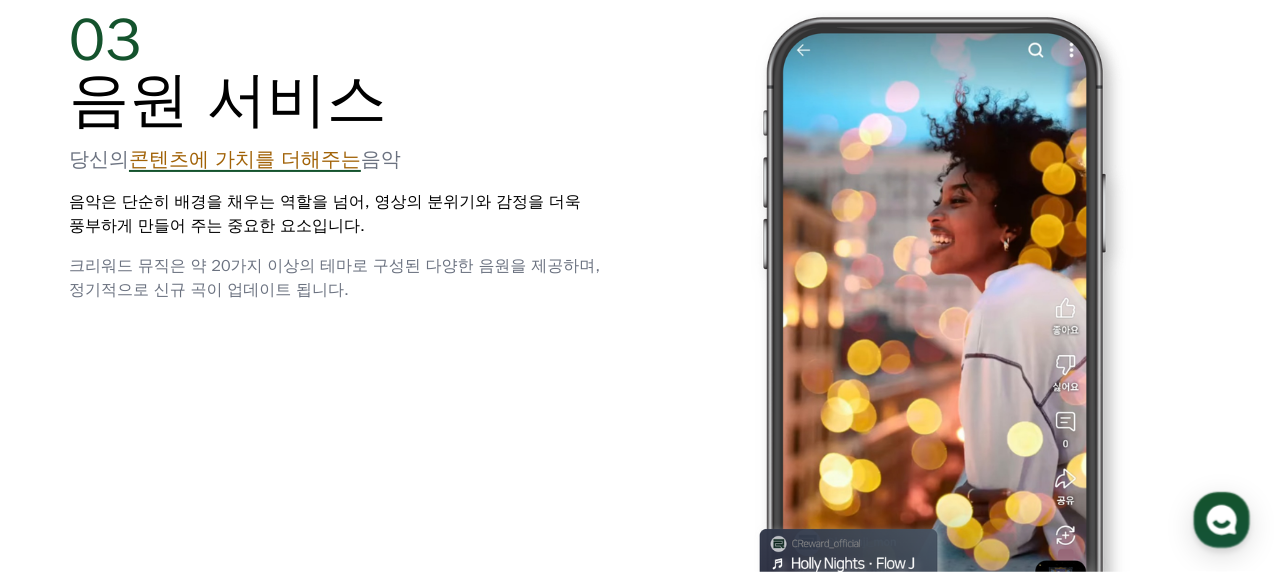 drag, startPoint x: 55, startPoint y: 152, endPoint x: 483, endPoint y: 308, distance: 455.54364 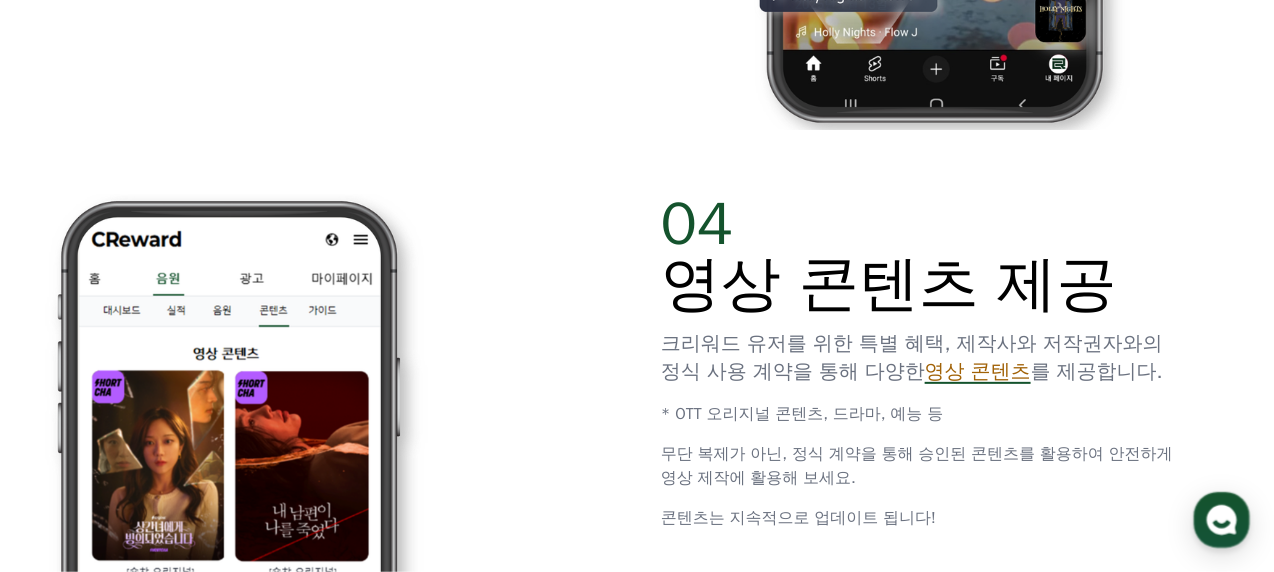 scroll, scrollTop: 3500, scrollLeft: 0, axis: vertical 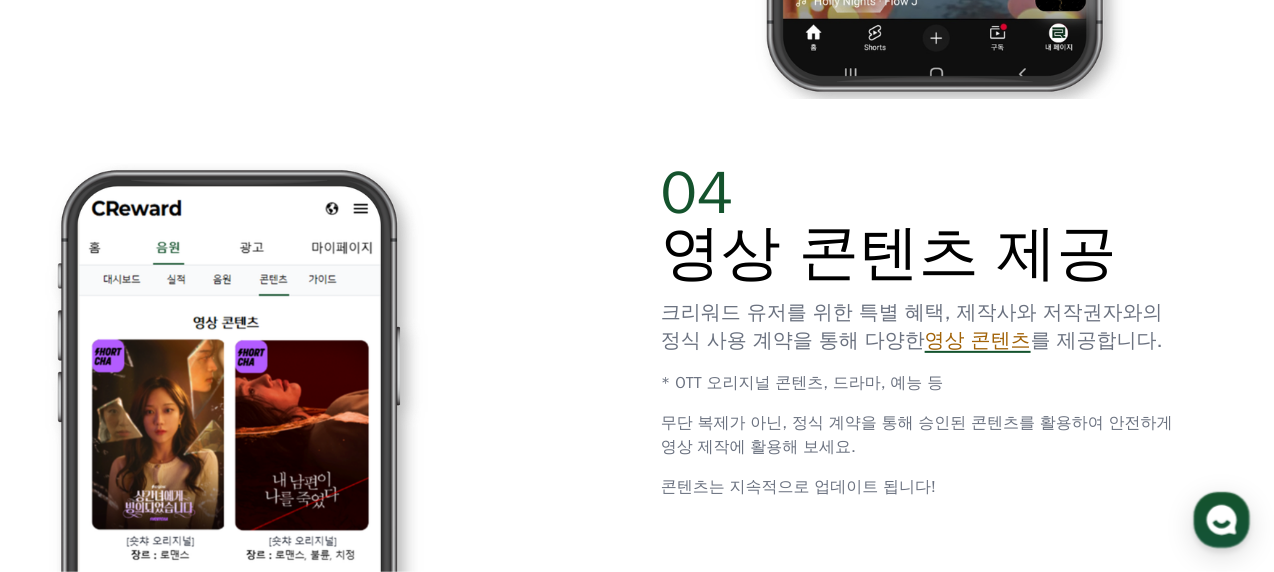 click on "04   영상 콘텐츠 제공   크리워드 유저를 위한 특별 혜택, 제작사와 저작권자와의 정식 사용 계약을 통해 다양한  영상 콘텐츠 를 제공합니다.    * OTT 오리지널 콘텐츠, 드라마, 예능 등 무단 복제가 아닌, 정식 계약을 통해 승인된 콘텐츠를 활용하여 안전하게 영상 제작에 활용해 보세요. 콘텐츠는 지속적으로 업데이트 됩니다!" at bounding box center (933, 331) 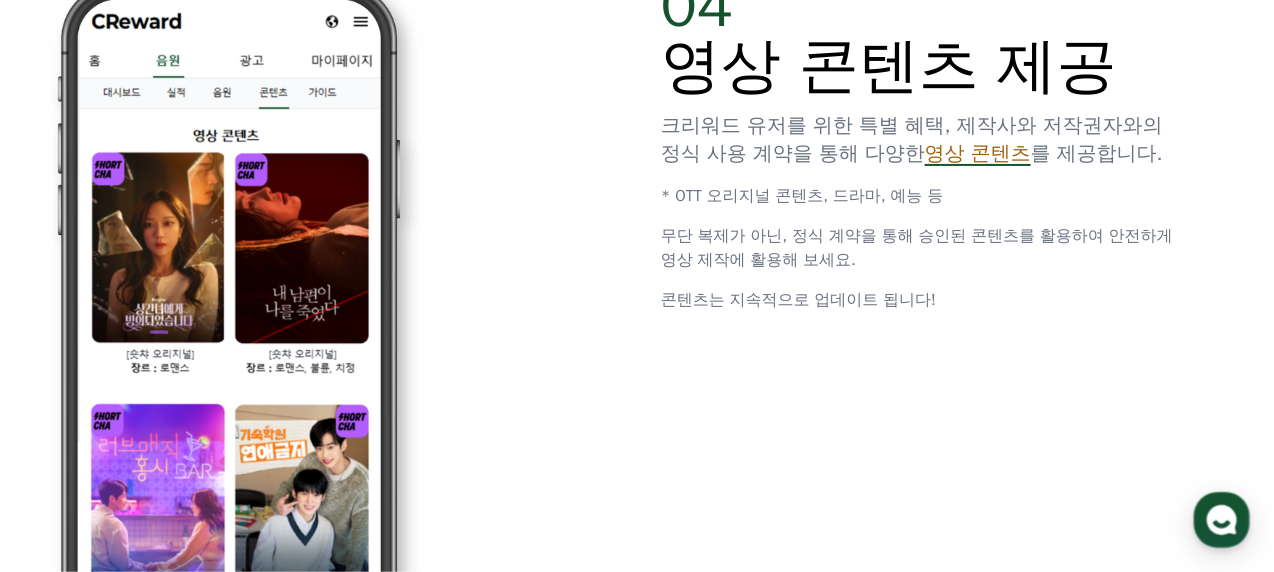 scroll, scrollTop: 3700, scrollLeft: 0, axis: vertical 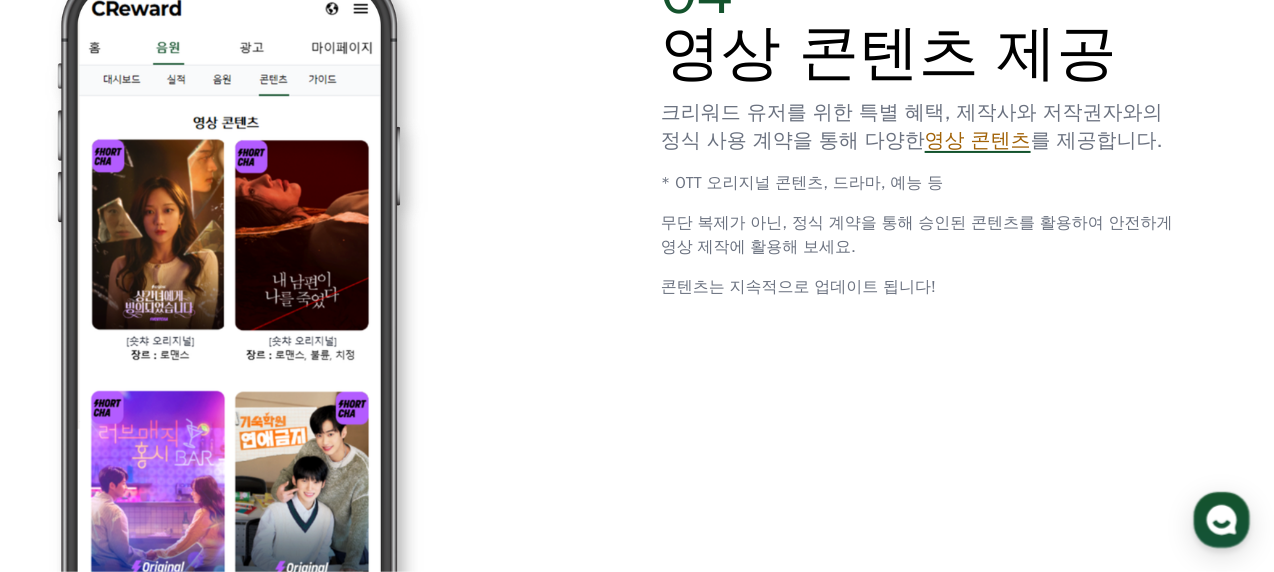 drag, startPoint x: 693, startPoint y: 113, endPoint x: 1220, endPoint y: 199, distance: 533.97095 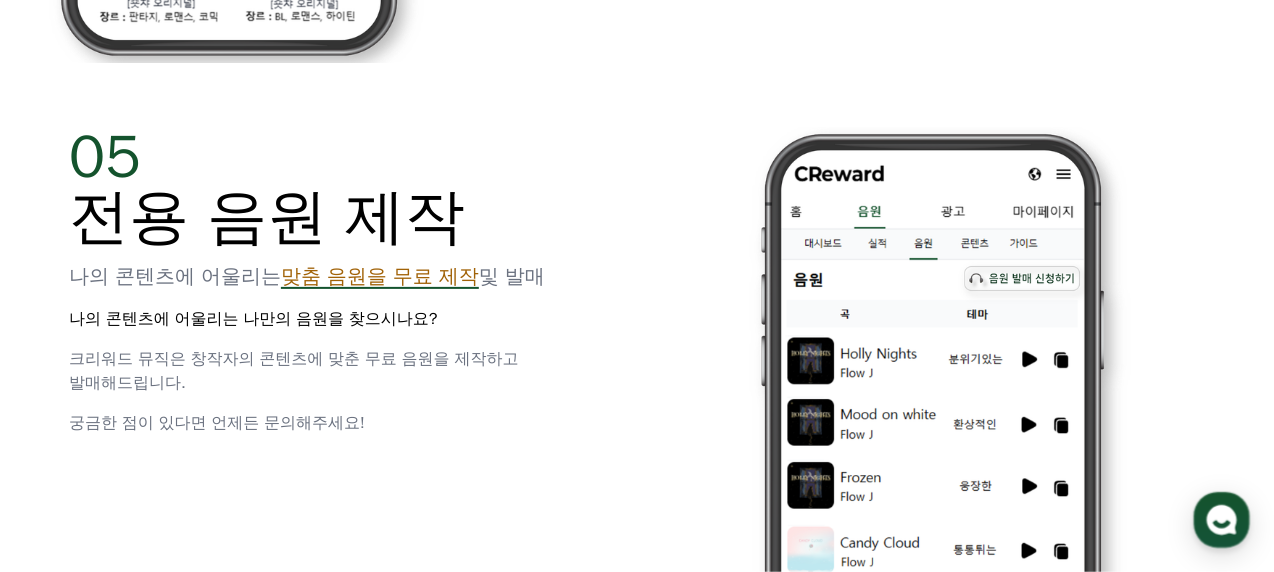 scroll, scrollTop: 4400, scrollLeft: 0, axis: vertical 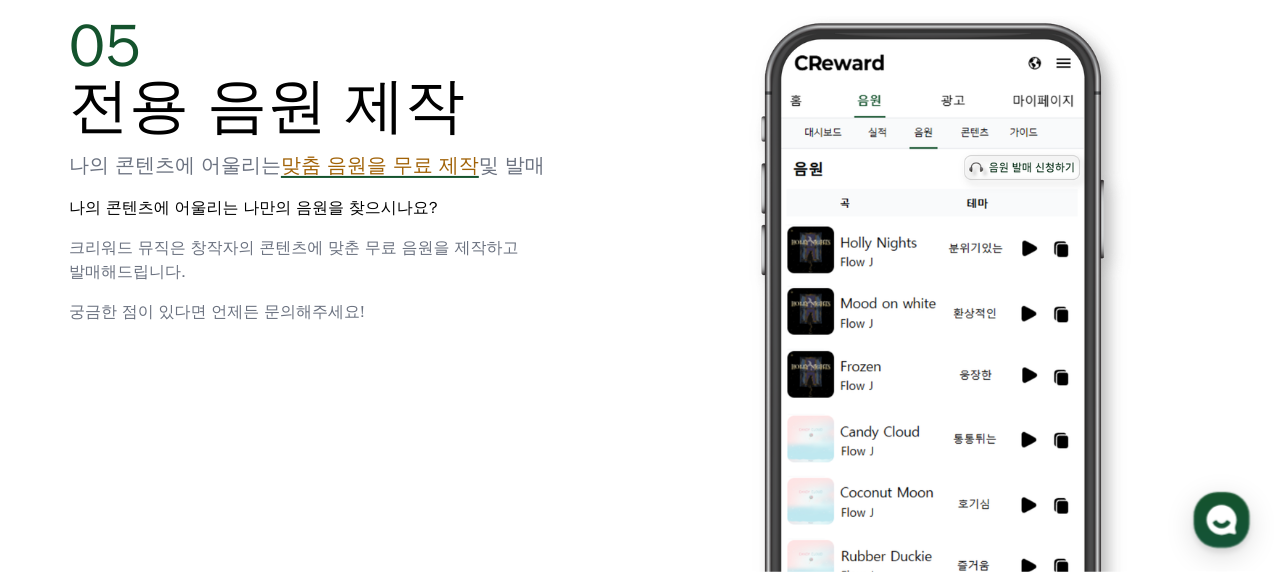 click on "나의 콘텐츠에 어울리는  맞춤 음원을 무료 제작  및 발매" at bounding box center [341, 166] 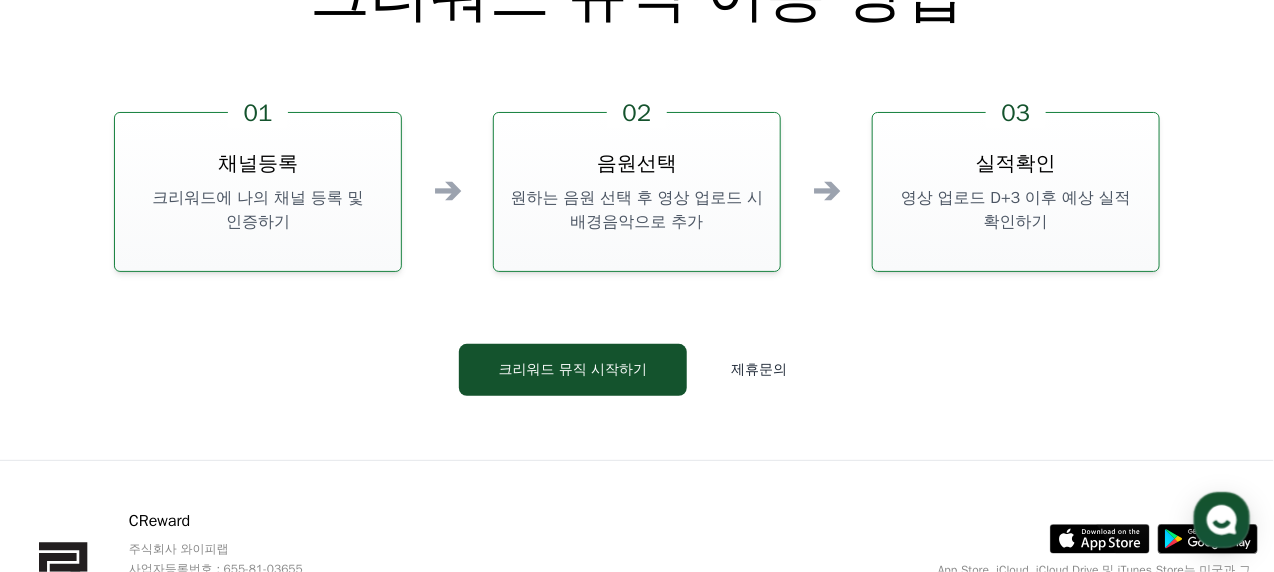 scroll, scrollTop: 5400, scrollLeft: 0, axis: vertical 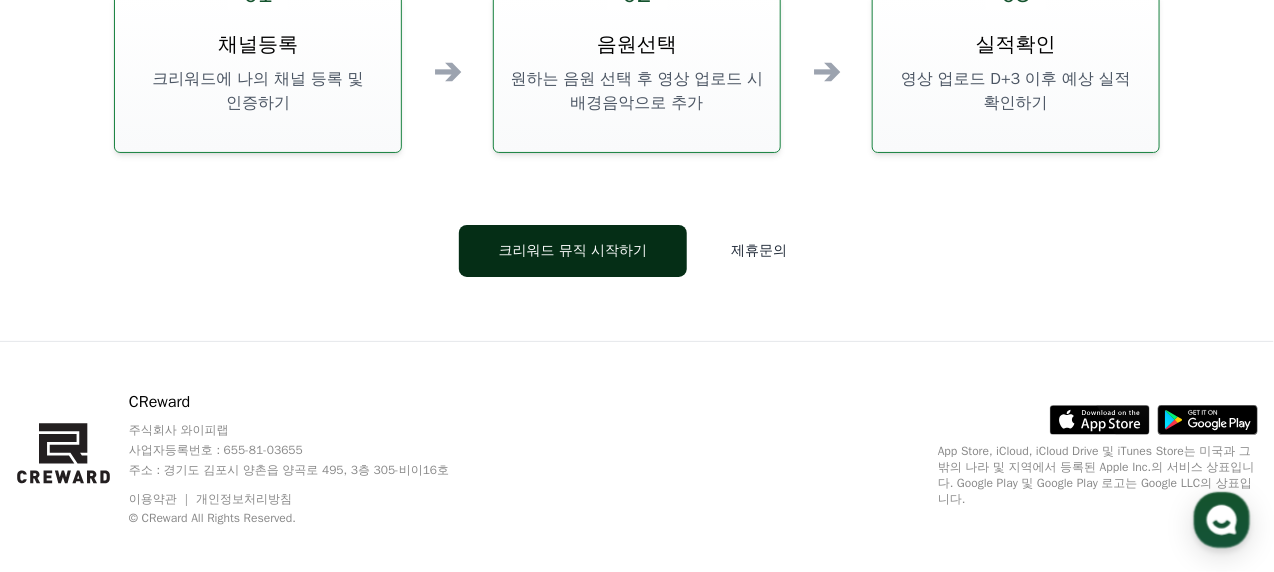 click on "크리워드 뮤직 시작하기" at bounding box center [573, 251] 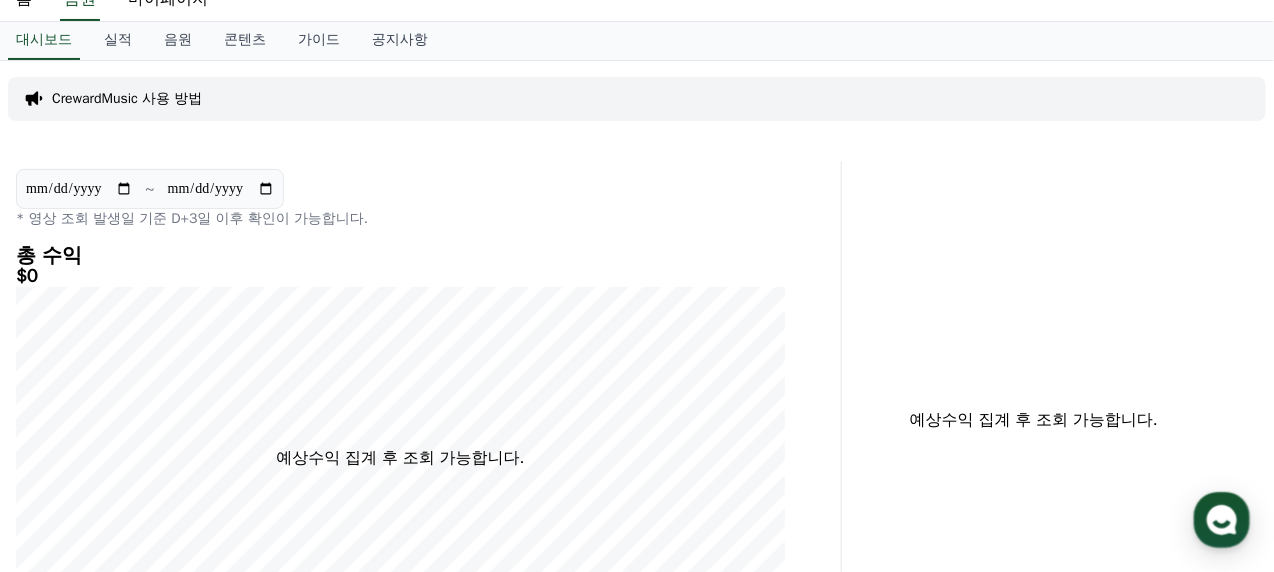 scroll, scrollTop: 76, scrollLeft: 0, axis: vertical 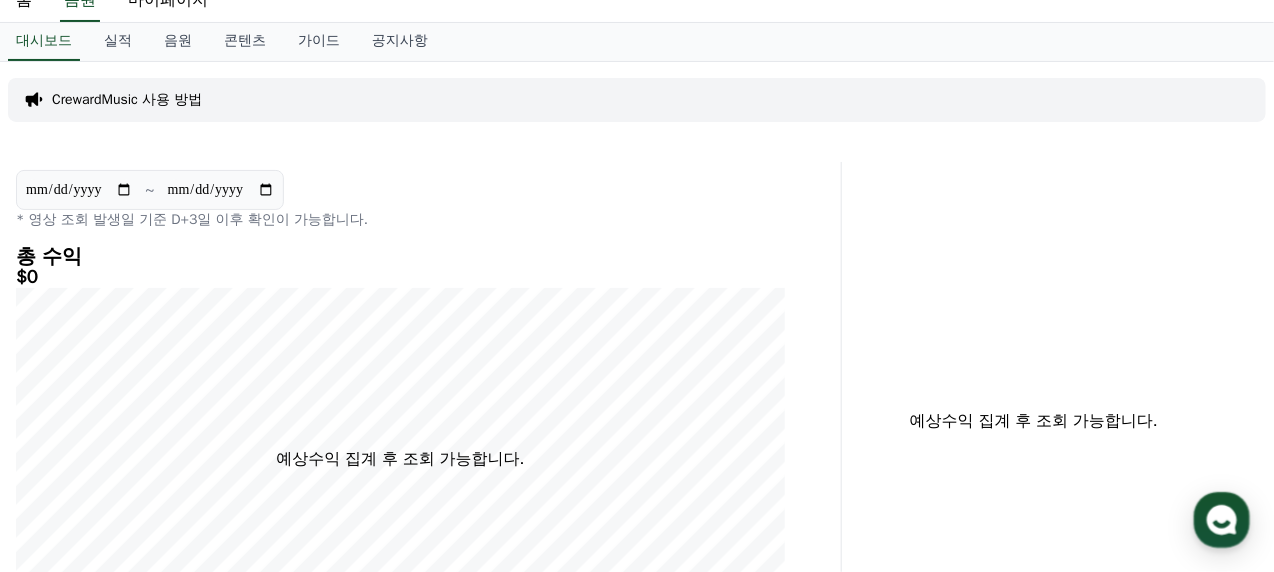 click on "CrewardMusic 사용 방법" at bounding box center [127, 100] 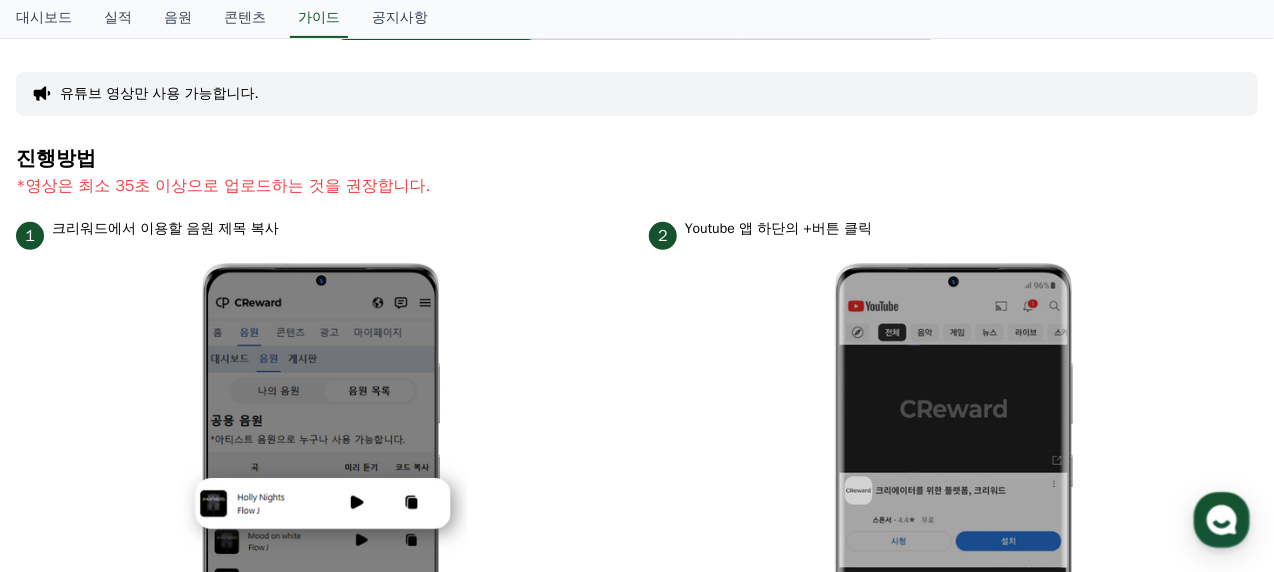 scroll, scrollTop: 300, scrollLeft: 0, axis: vertical 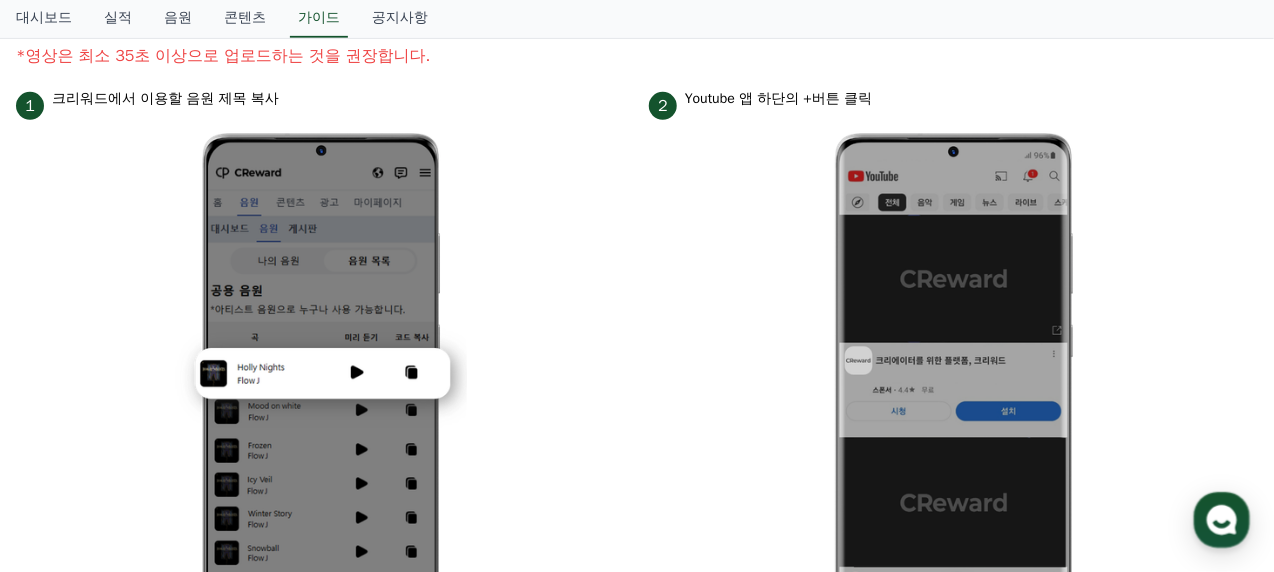 drag, startPoint x: 76, startPoint y: 94, endPoint x: 330, endPoint y: 107, distance: 254.33246 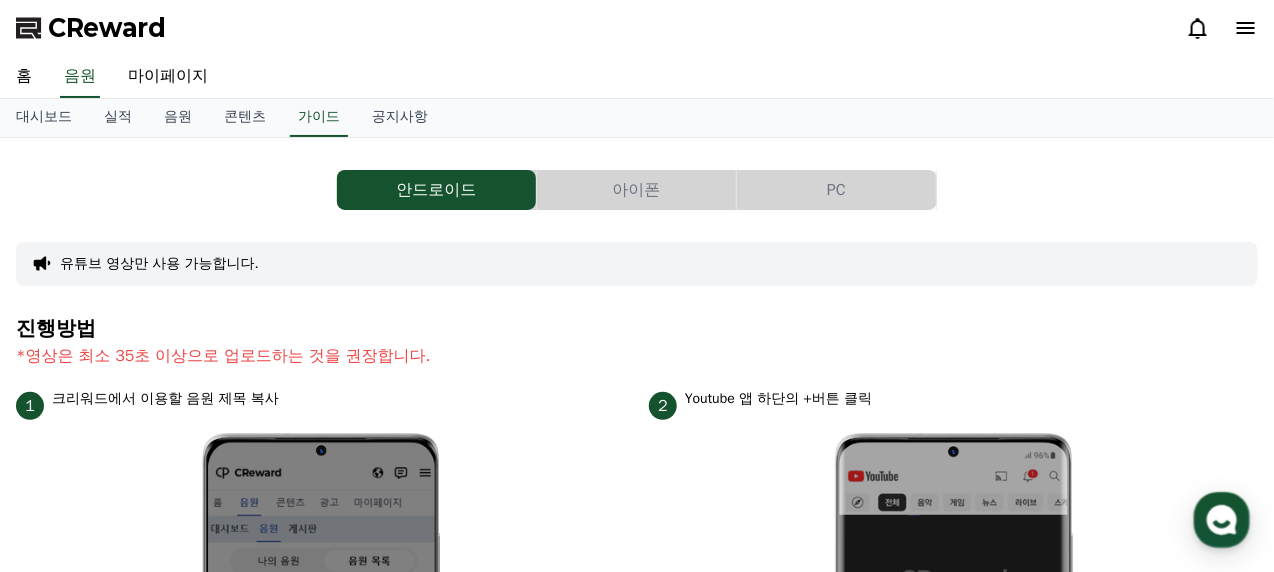 scroll, scrollTop: 100, scrollLeft: 0, axis: vertical 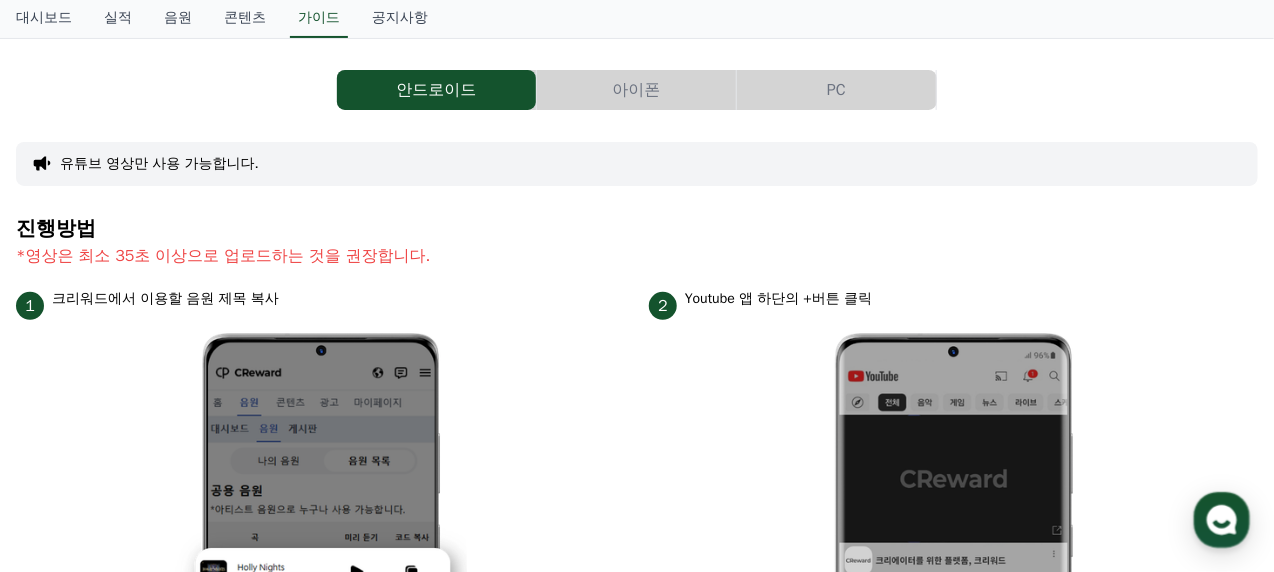 click on "PC" at bounding box center (836, 90) 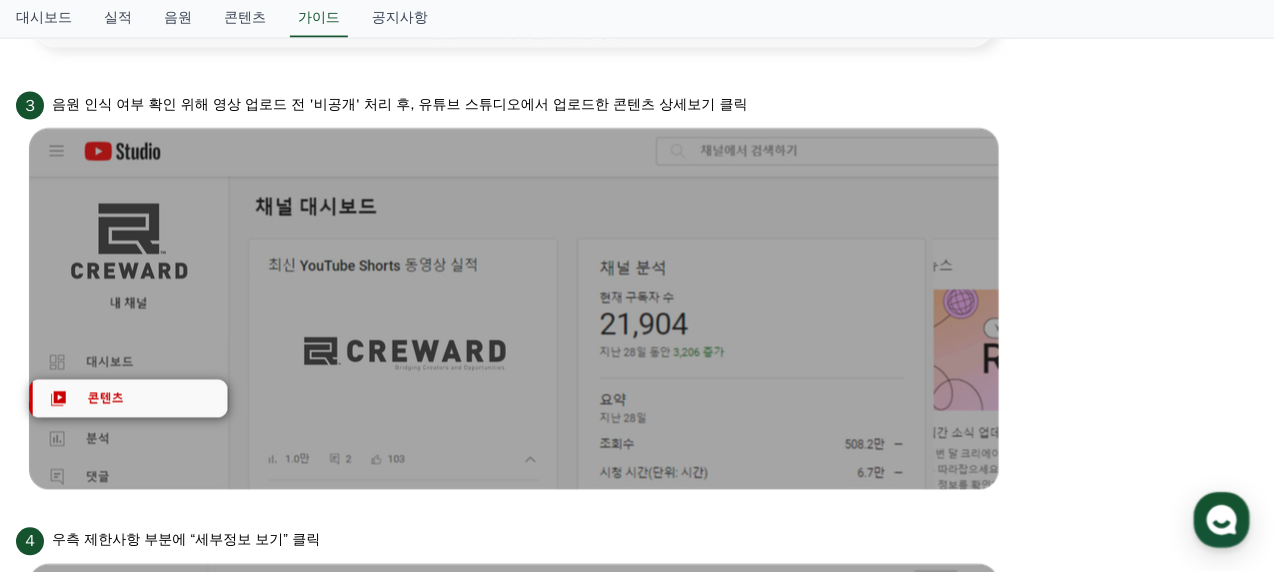 scroll, scrollTop: 1100, scrollLeft: 0, axis: vertical 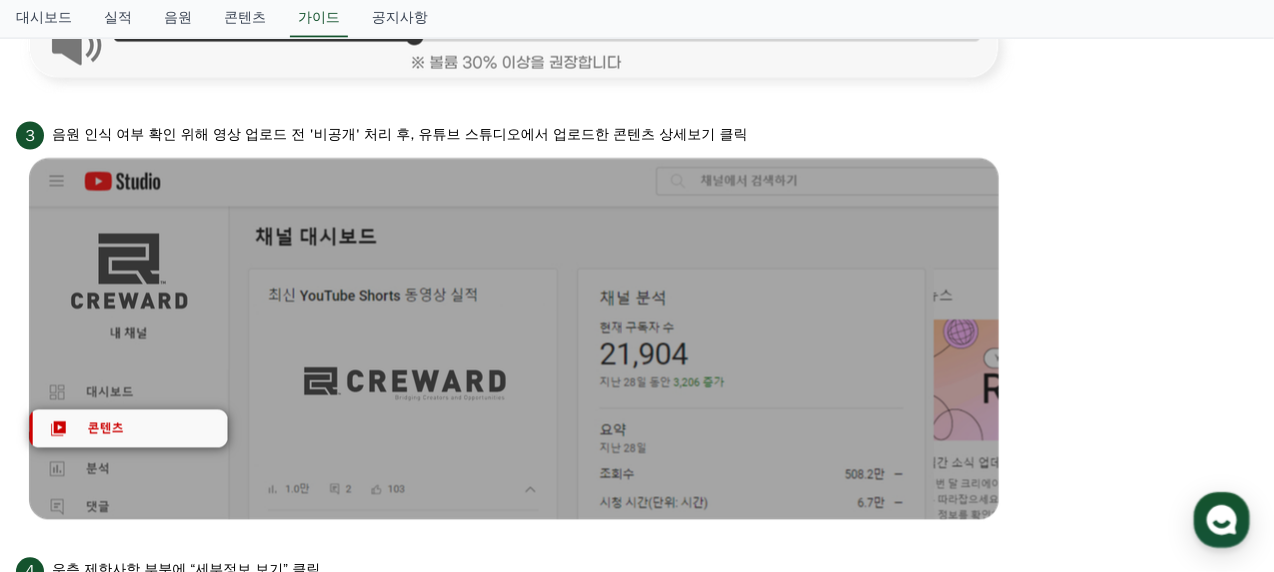 drag, startPoint x: 82, startPoint y: 125, endPoint x: 568, endPoint y: 130, distance: 486.02573 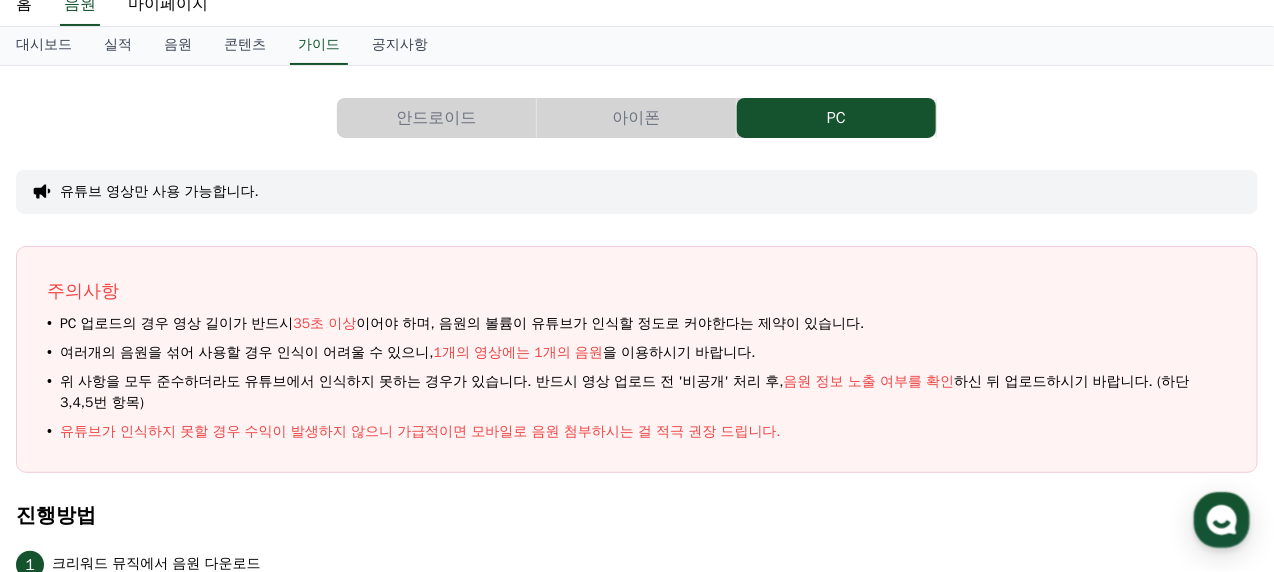 scroll, scrollTop: 0, scrollLeft: 0, axis: both 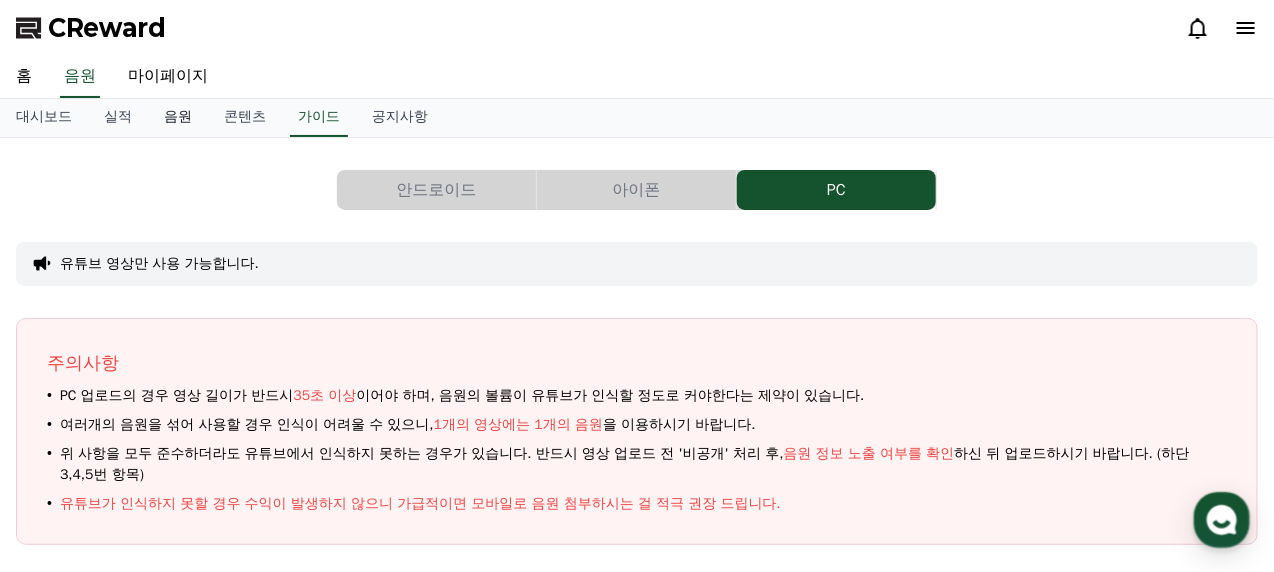 click on "음원" at bounding box center [178, 118] 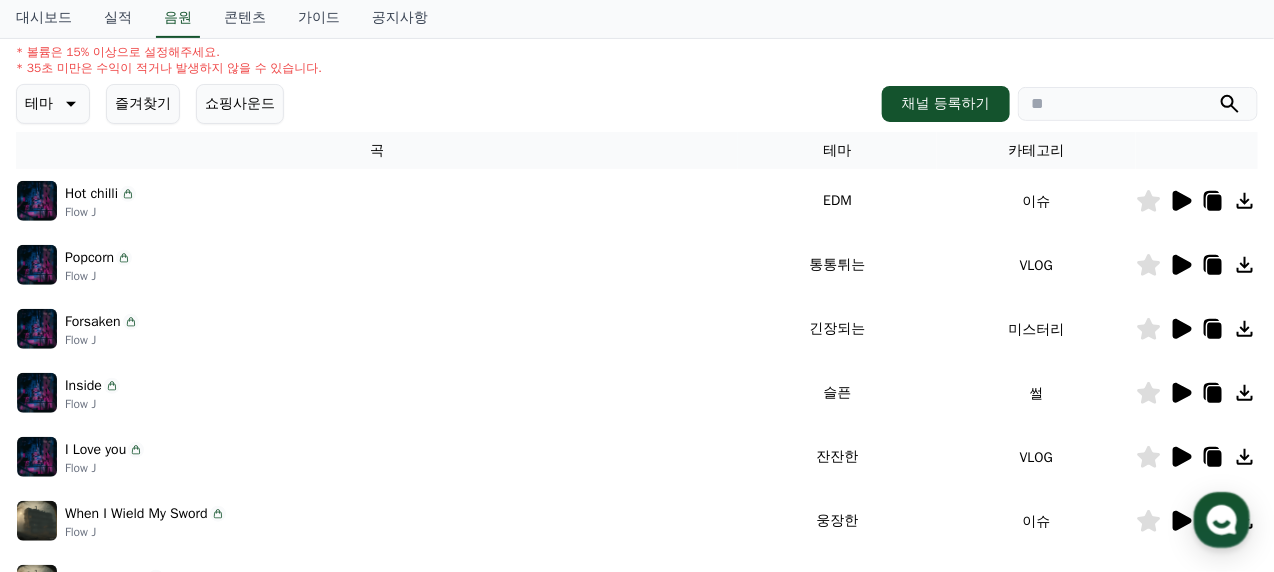 scroll, scrollTop: 0, scrollLeft: 0, axis: both 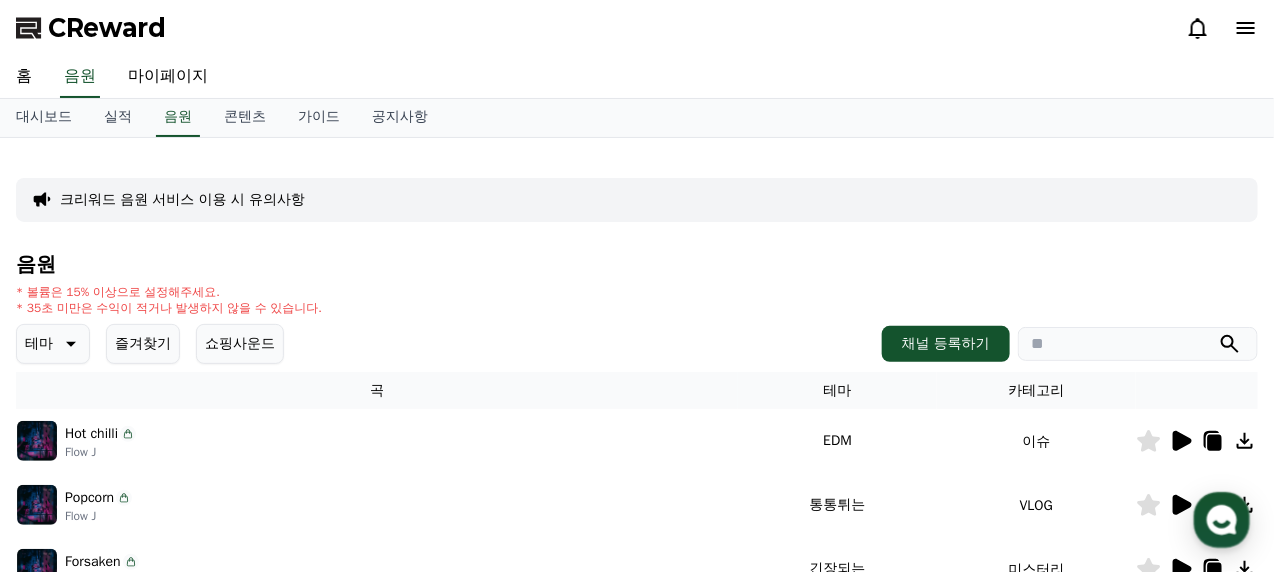click 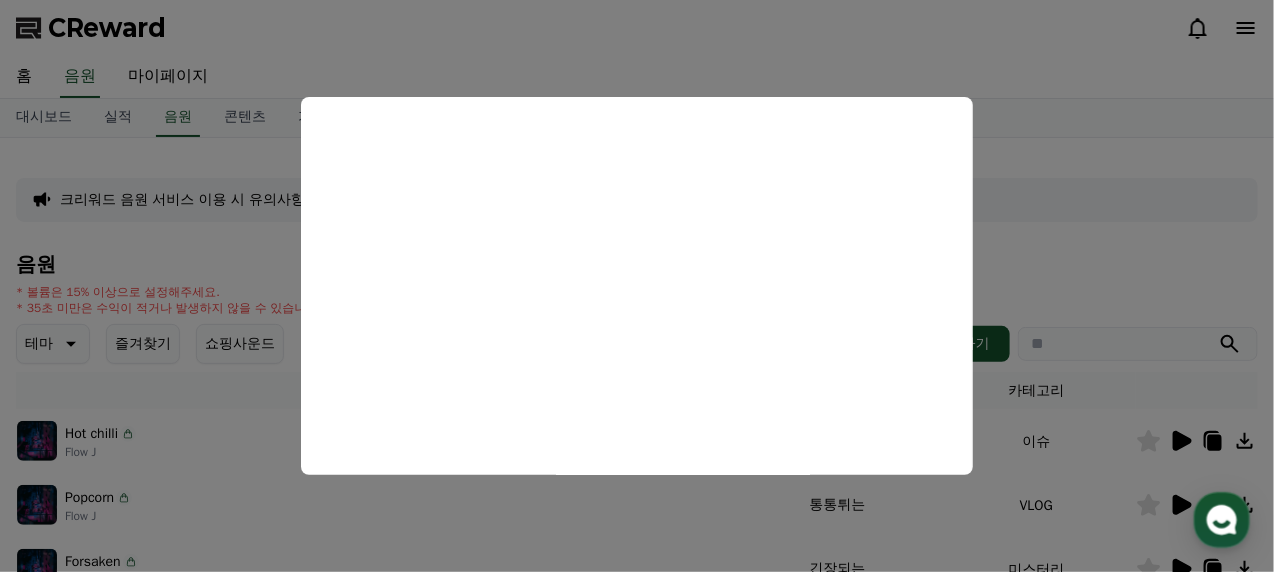 click at bounding box center (637, 286) 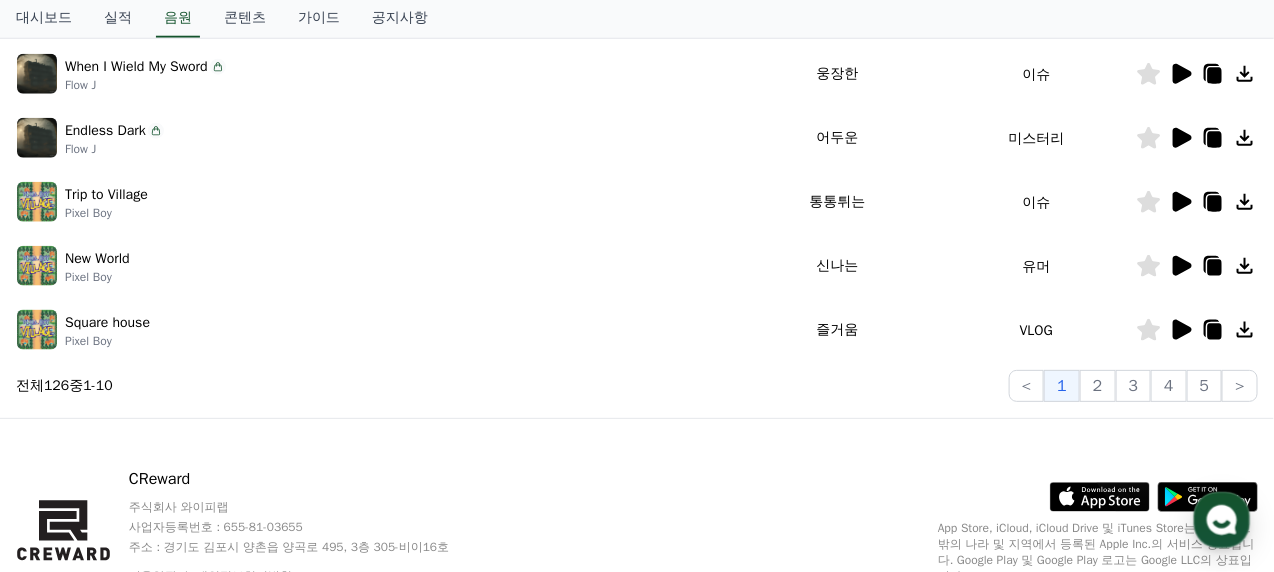 scroll, scrollTop: 700, scrollLeft: 0, axis: vertical 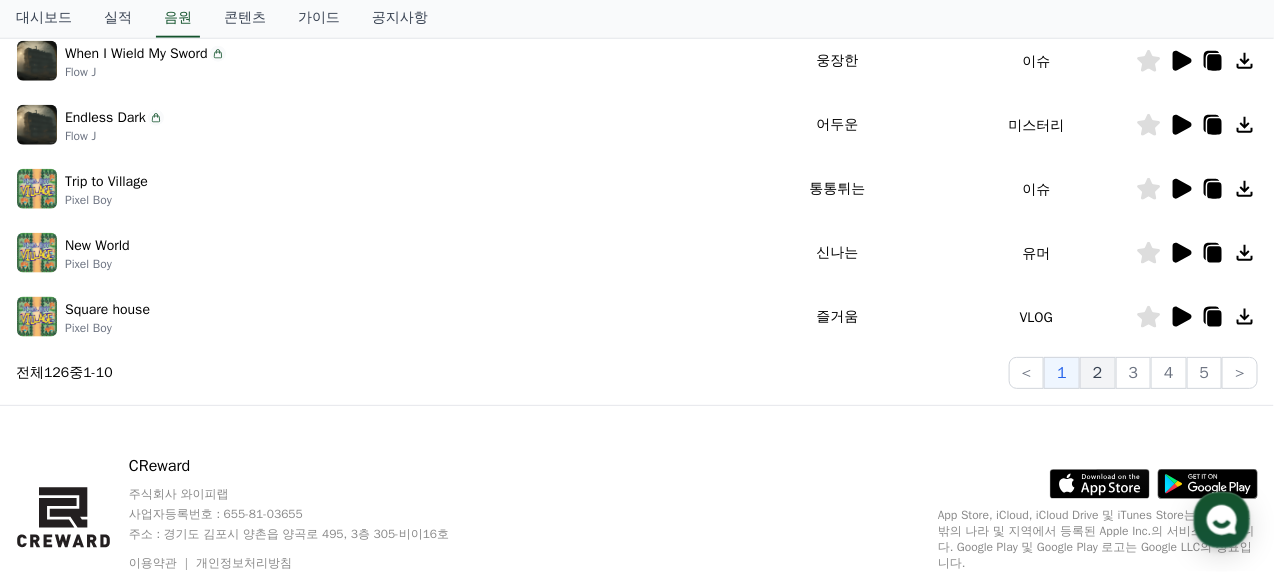 click on "2" 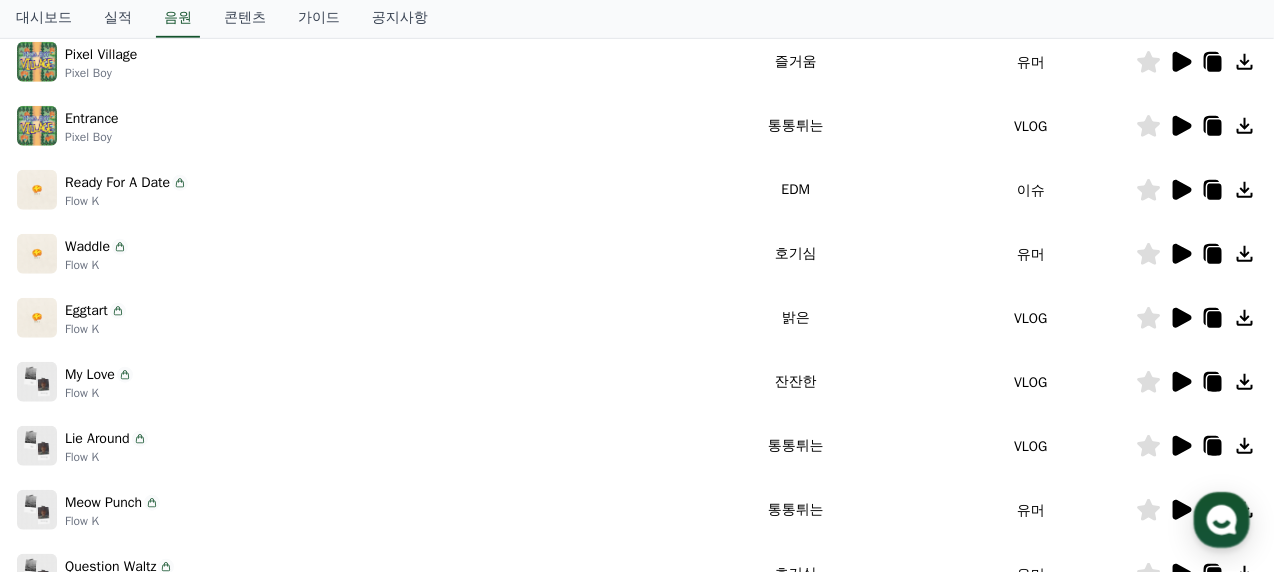 scroll, scrollTop: 179, scrollLeft: 0, axis: vertical 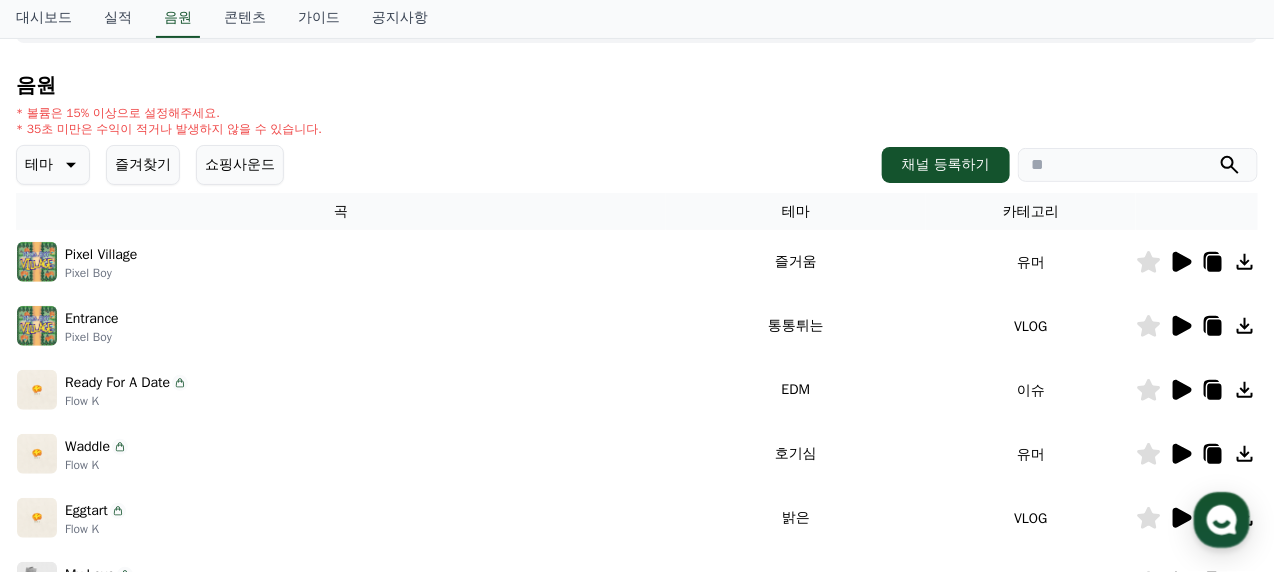 click 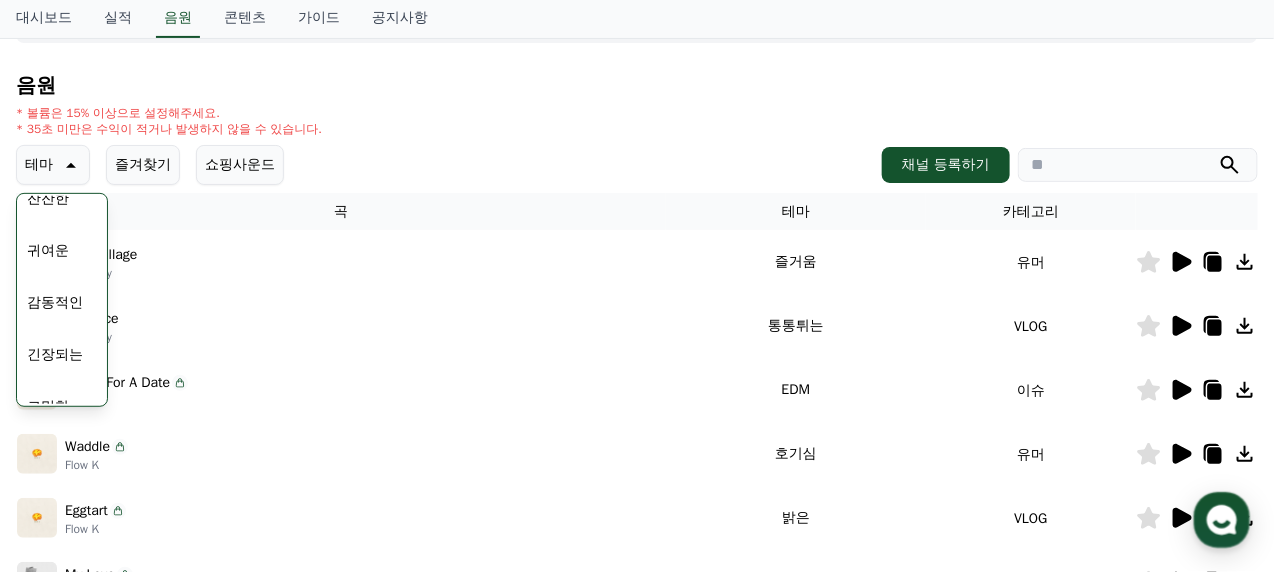 scroll, scrollTop: 800, scrollLeft: 0, axis: vertical 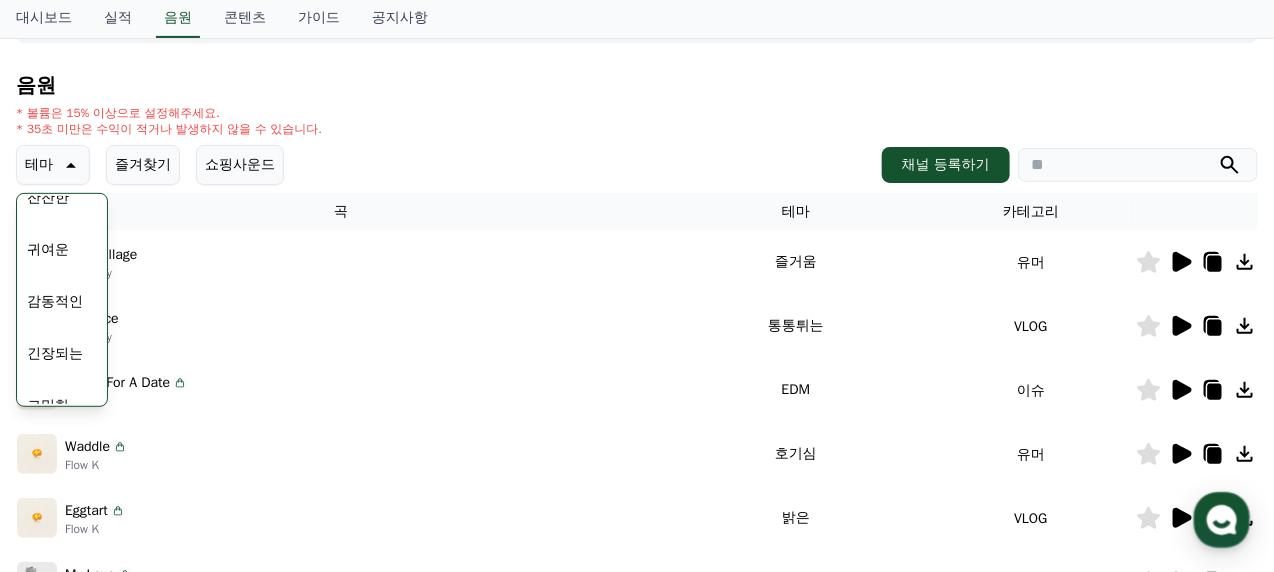 drag, startPoint x: 45, startPoint y: 195, endPoint x: 366, endPoint y: 351, distance: 356.89914 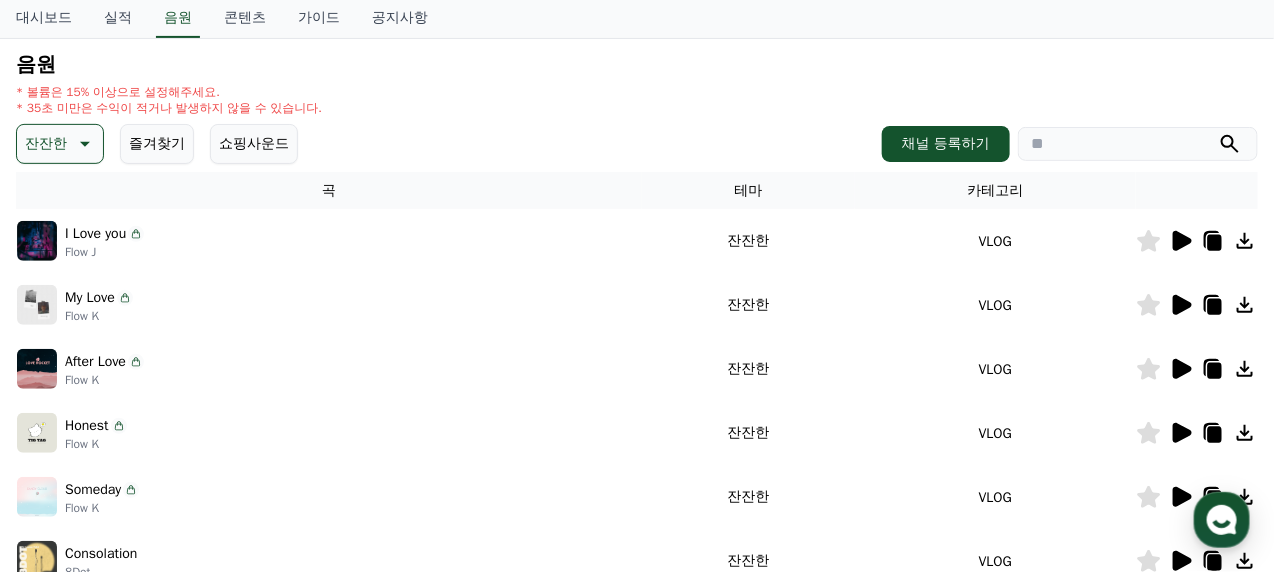 scroll, scrollTop: 0, scrollLeft: 0, axis: both 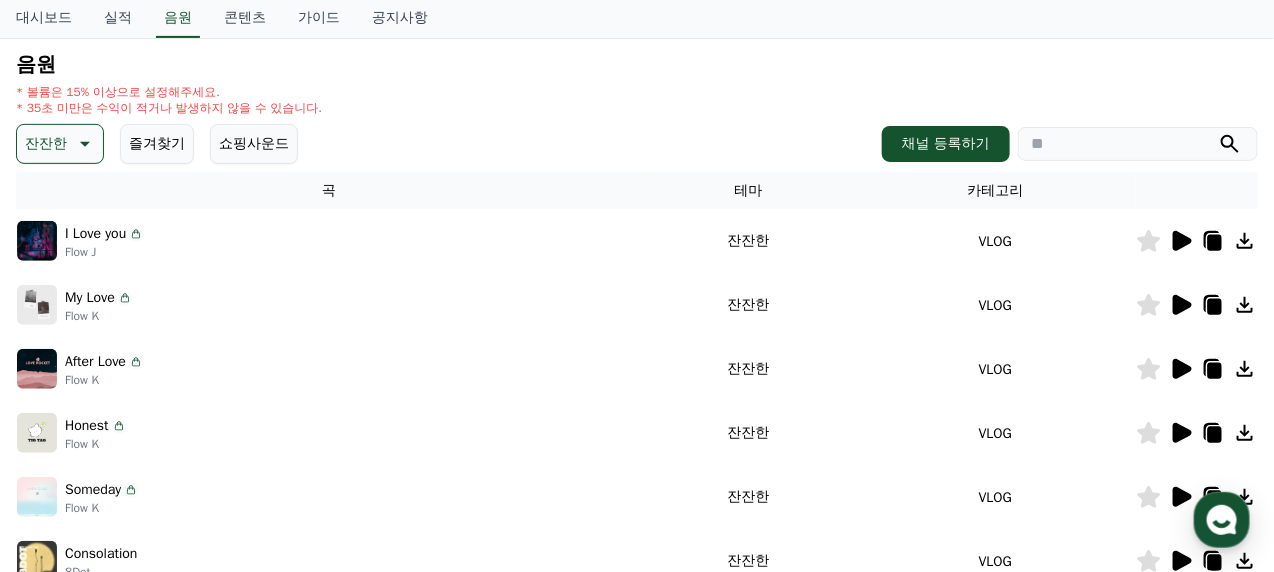 click 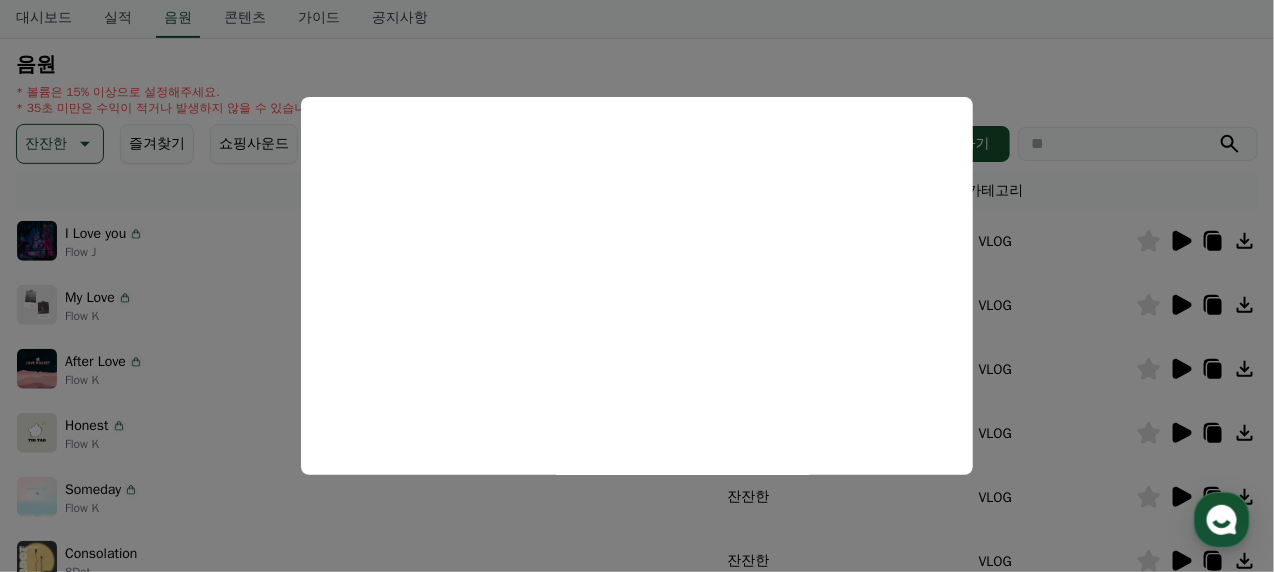 click at bounding box center (637, 286) 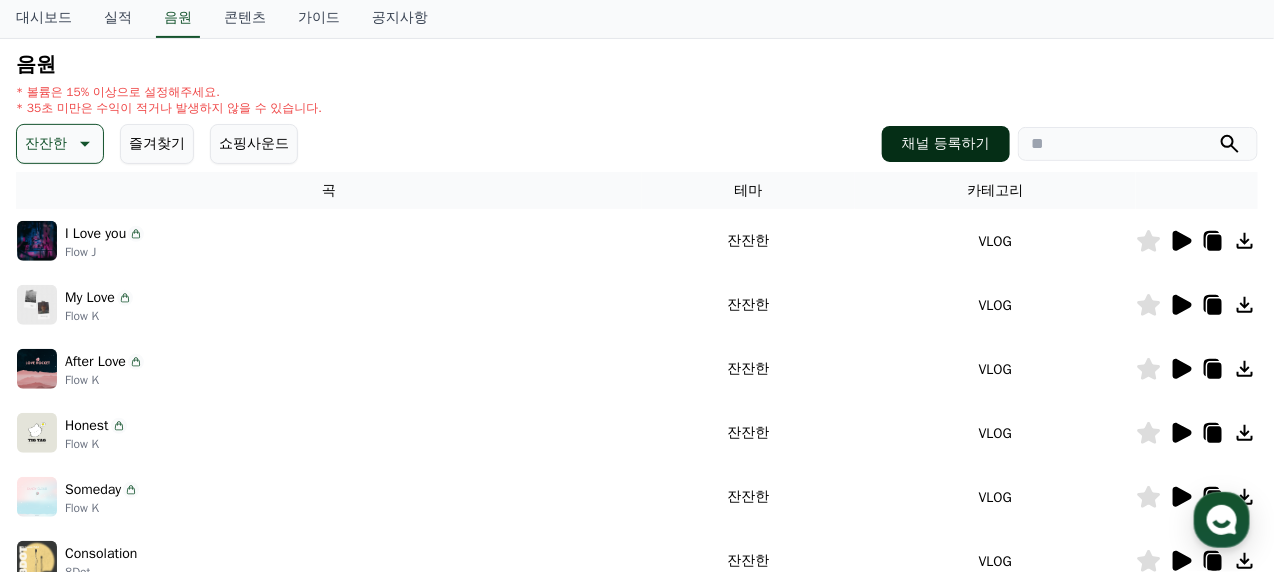 click on "채널 등록하기" at bounding box center (946, 144) 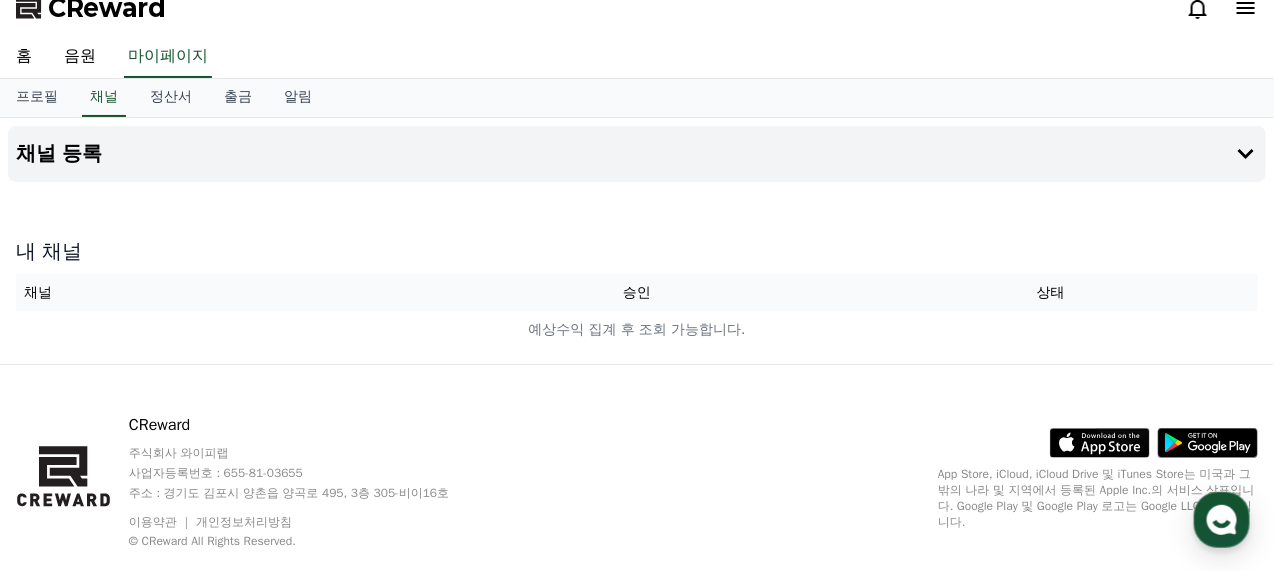 scroll, scrollTop: 0, scrollLeft: 0, axis: both 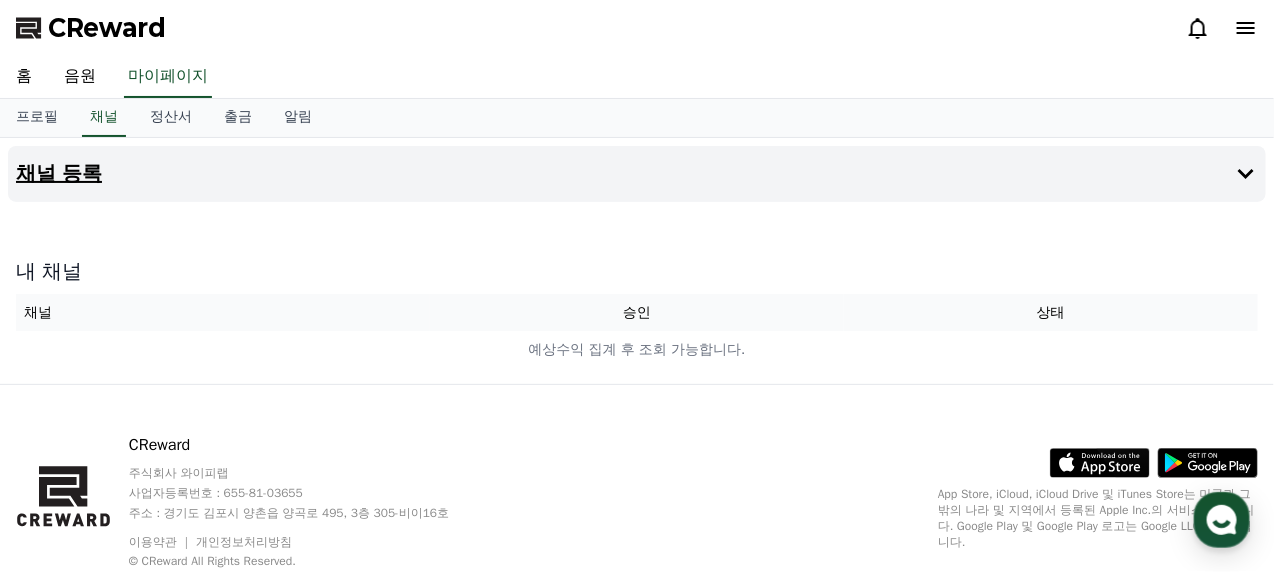 click 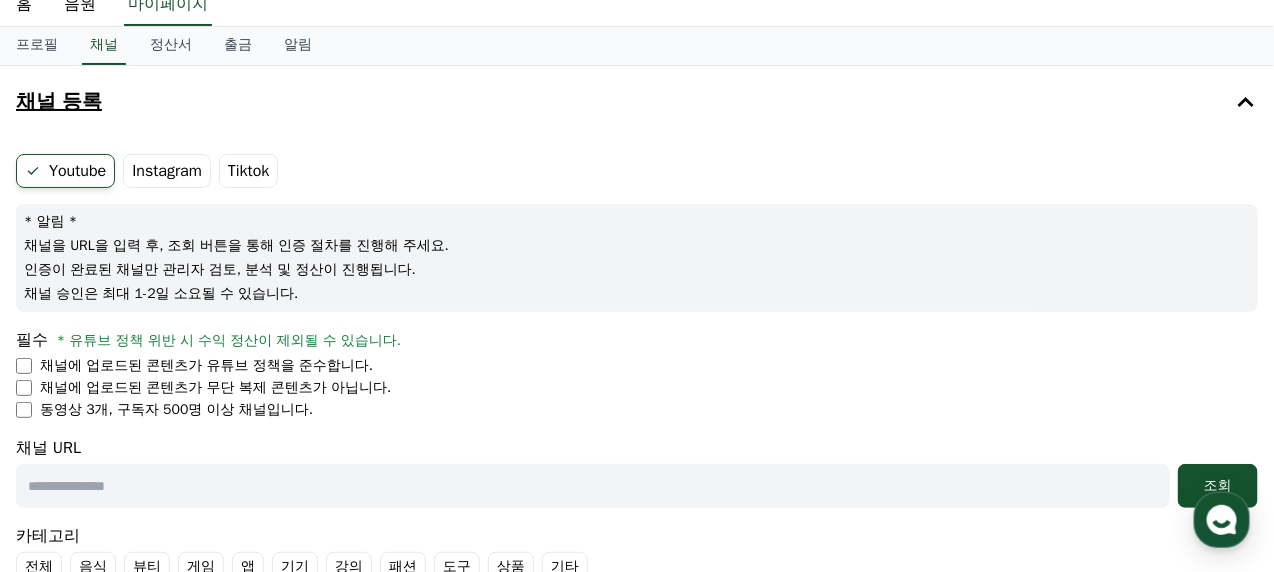scroll, scrollTop: 100, scrollLeft: 0, axis: vertical 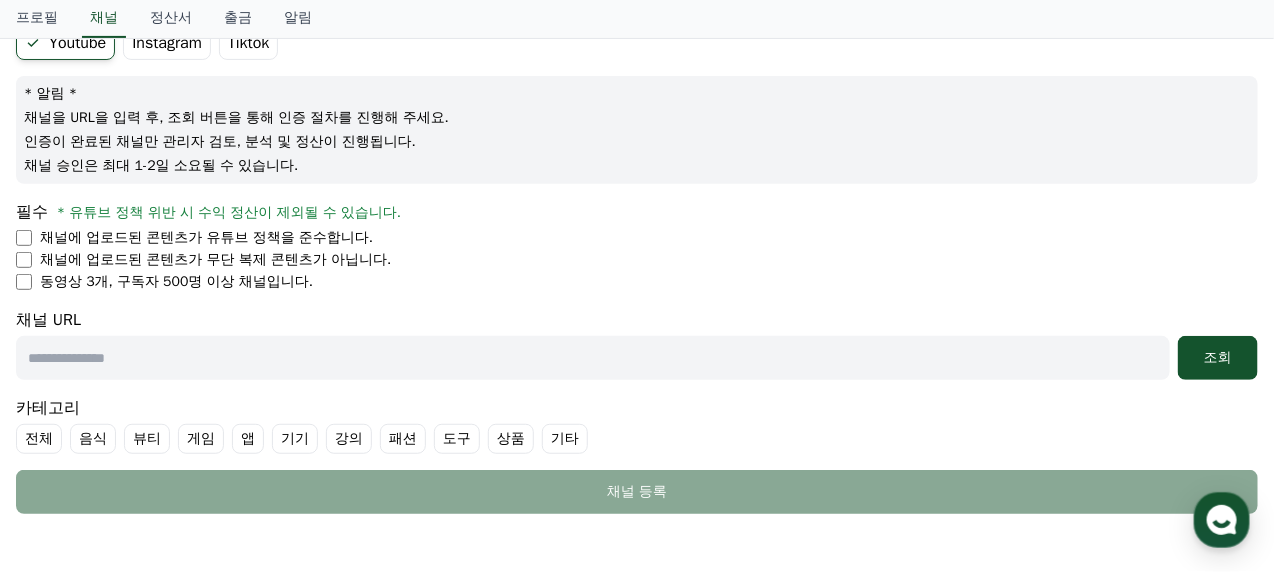 drag, startPoint x: 261, startPoint y: 208, endPoint x: 428, endPoint y: 203, distance: 167.07483 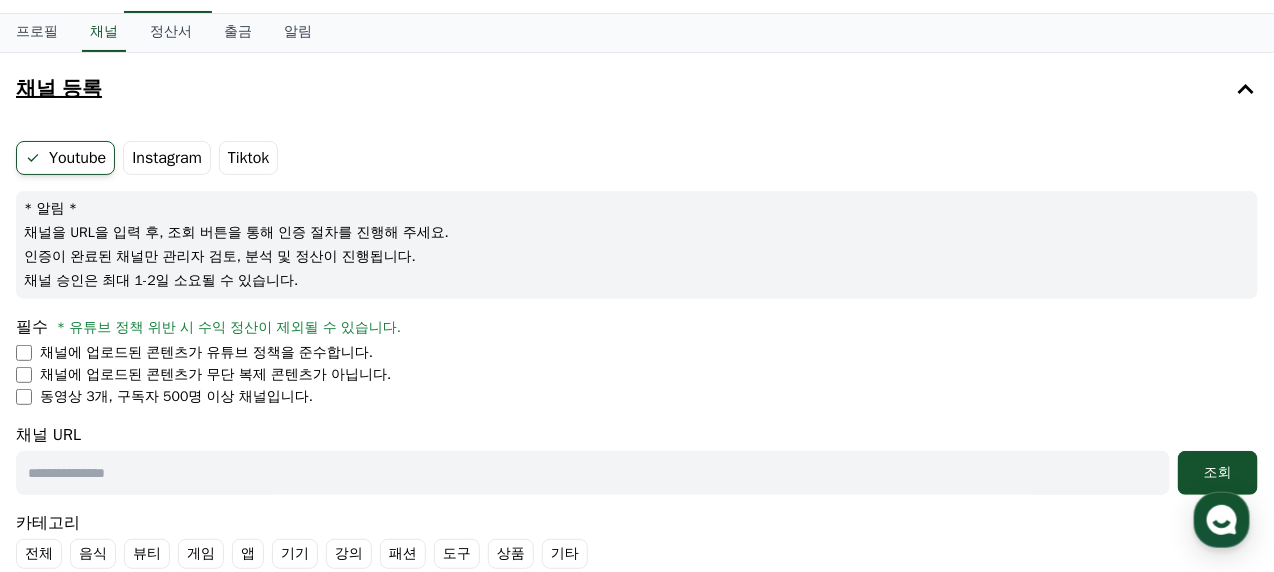 scroll, scrollTop: 76, scrollLeft: 0, axis: vertical 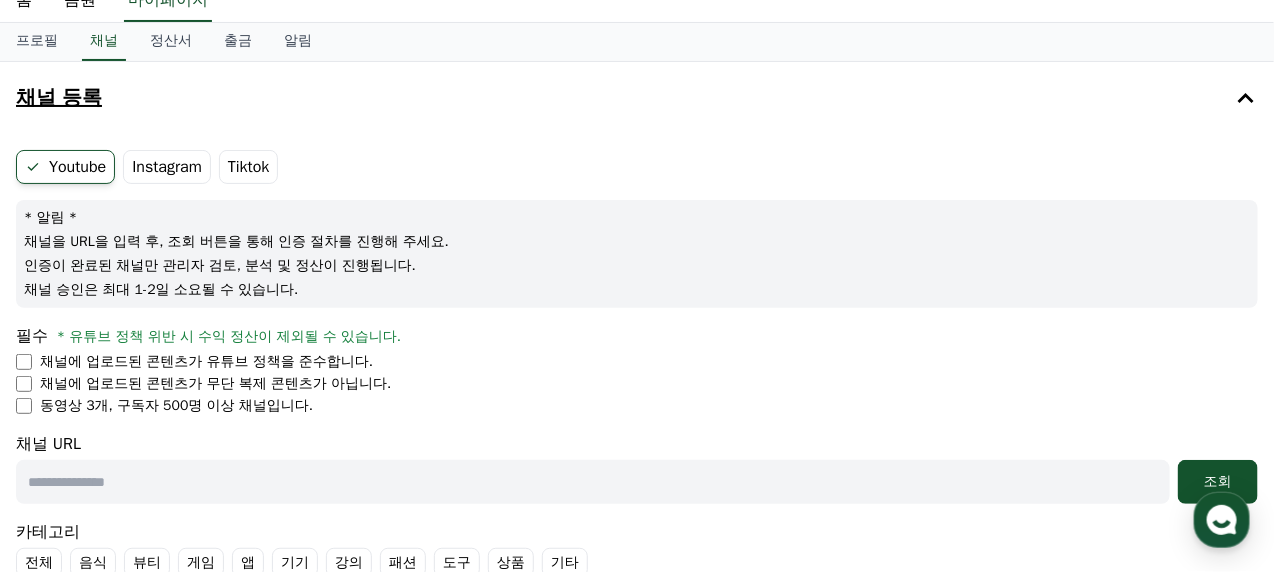 click on "Tiktok" at bounding box center [249, 167] 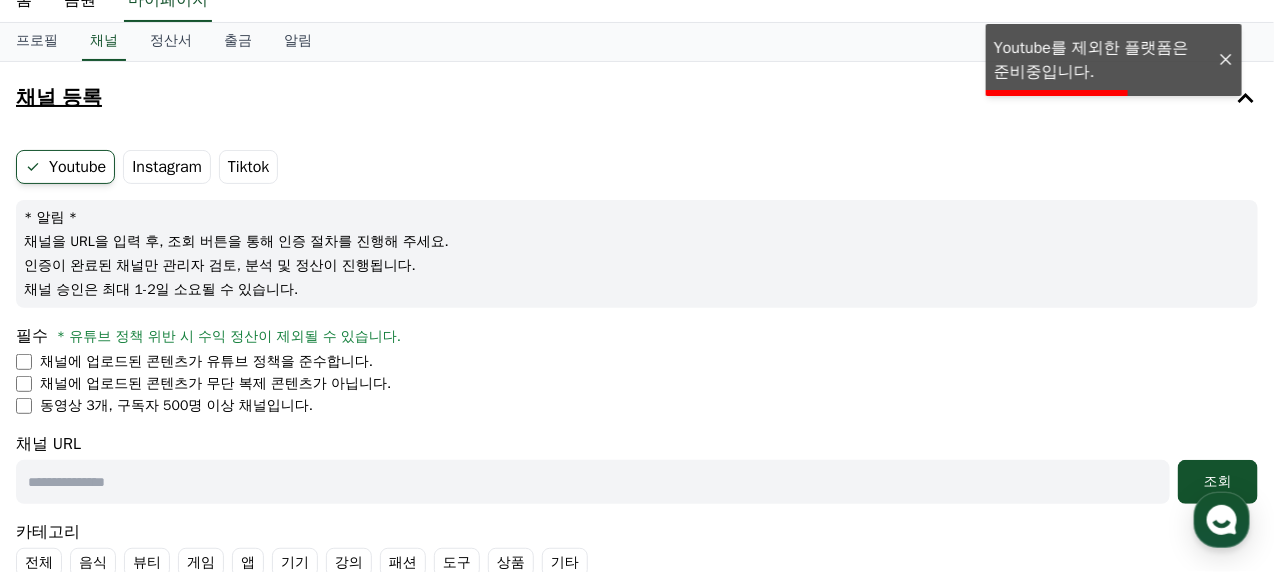 click at bounding box center (1226, 60) 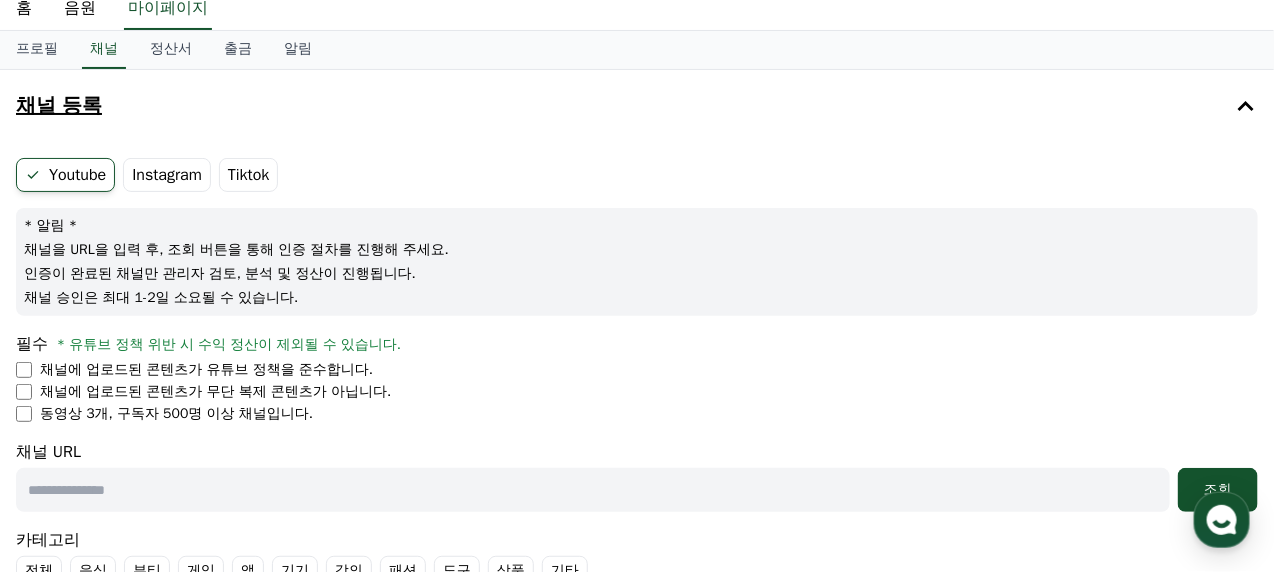 scroll, scrollTop: 100, scrollLeft: 0, axis: vertical 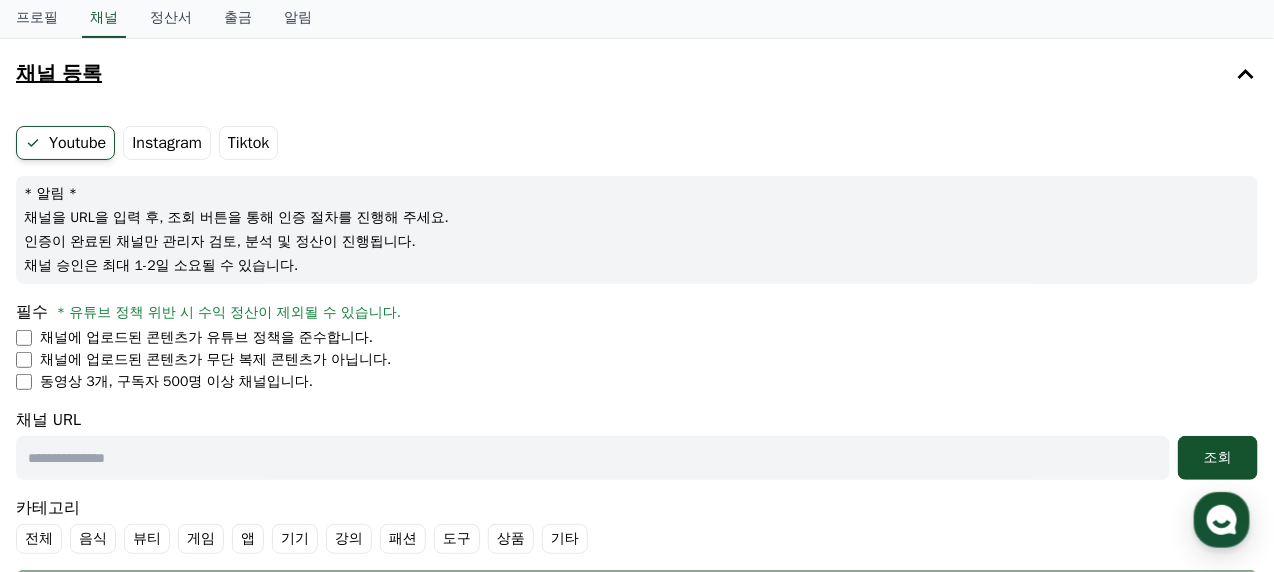 drag, startPoint x: 32, startPoint y: 215, endPoint x: 497, endPoint y: 215, distance: 465 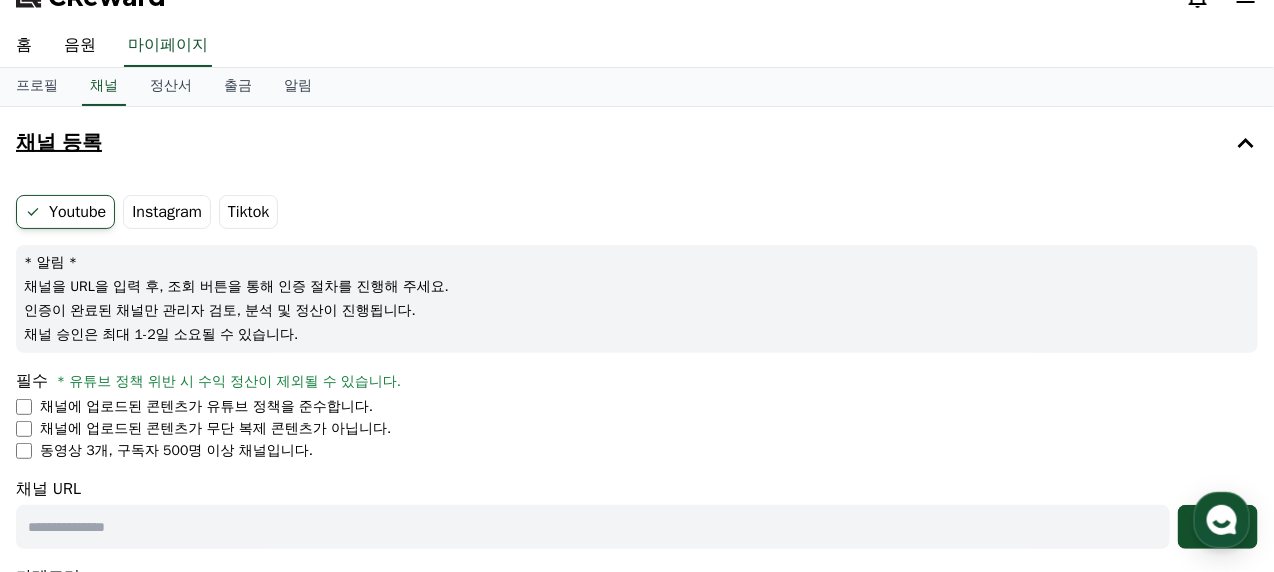 scroll, scrollTop: 0, scrollLeft: 0, axis: both 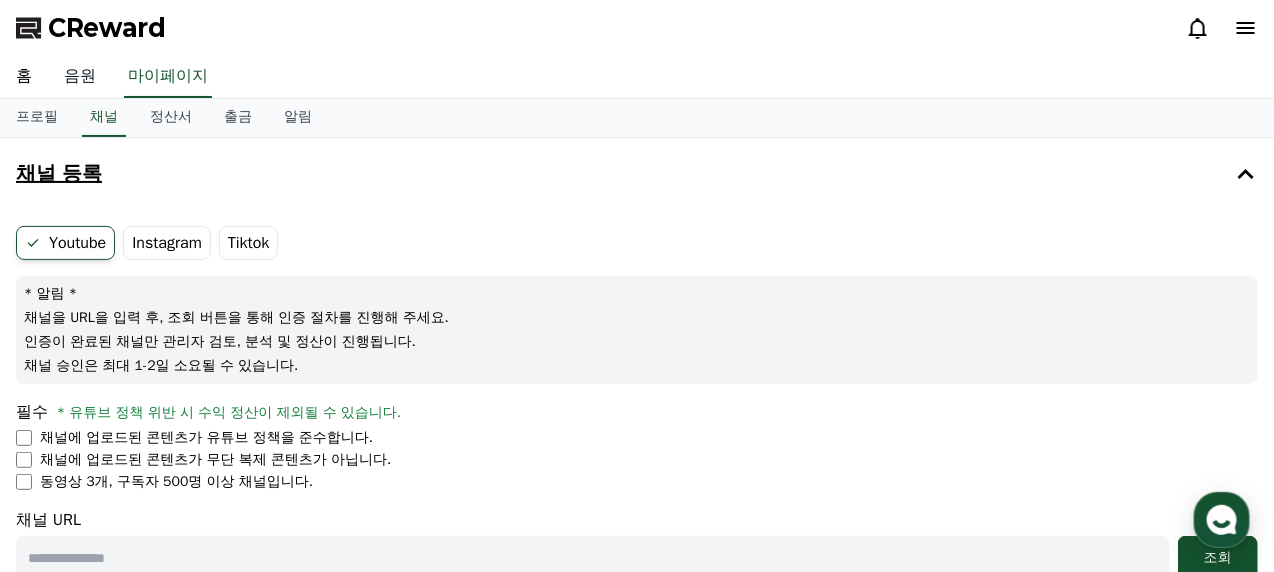 click on "음원" at bounding box center [80, 77] 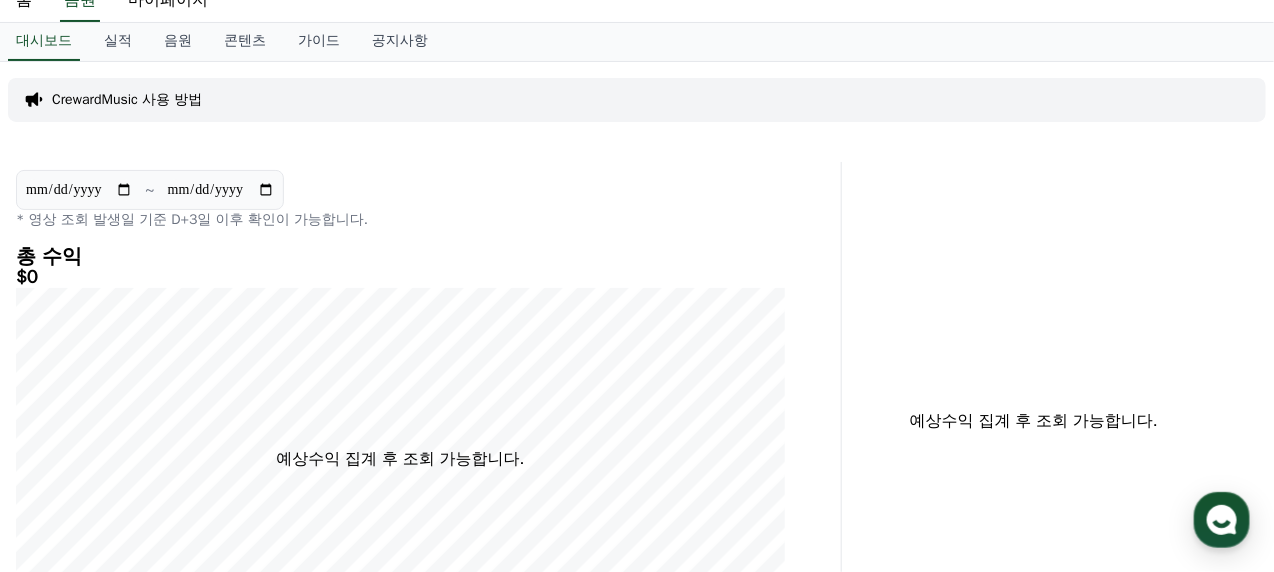 scroll, scrollTop: 0, scrollLeft: 0, axis: both 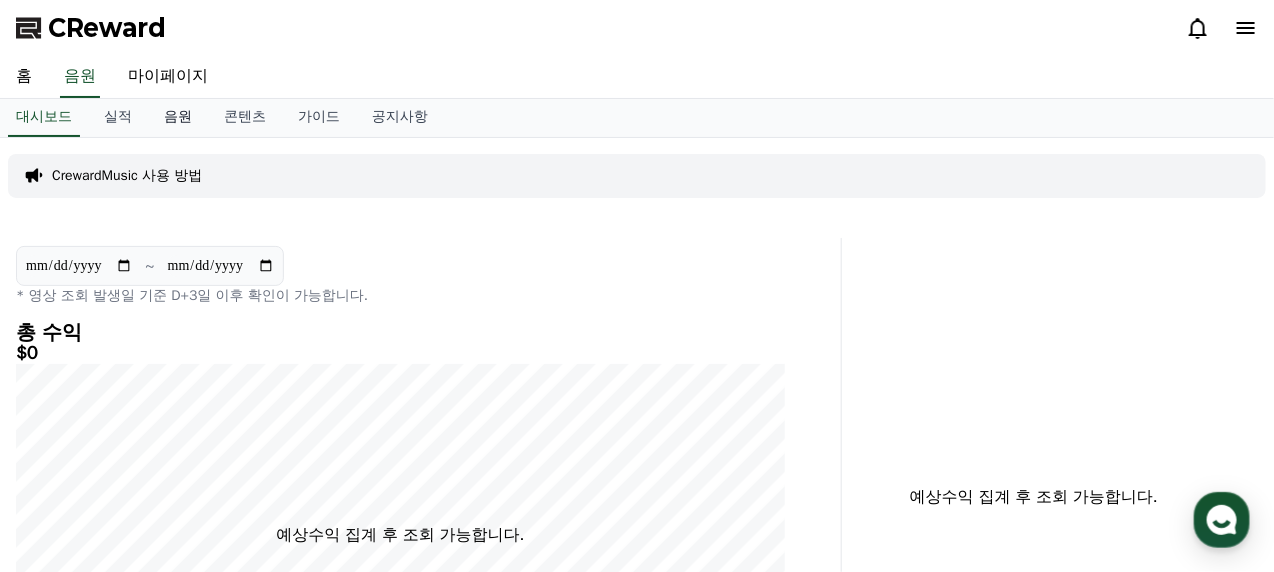 click on "음원" at bounding box center [178, 118] 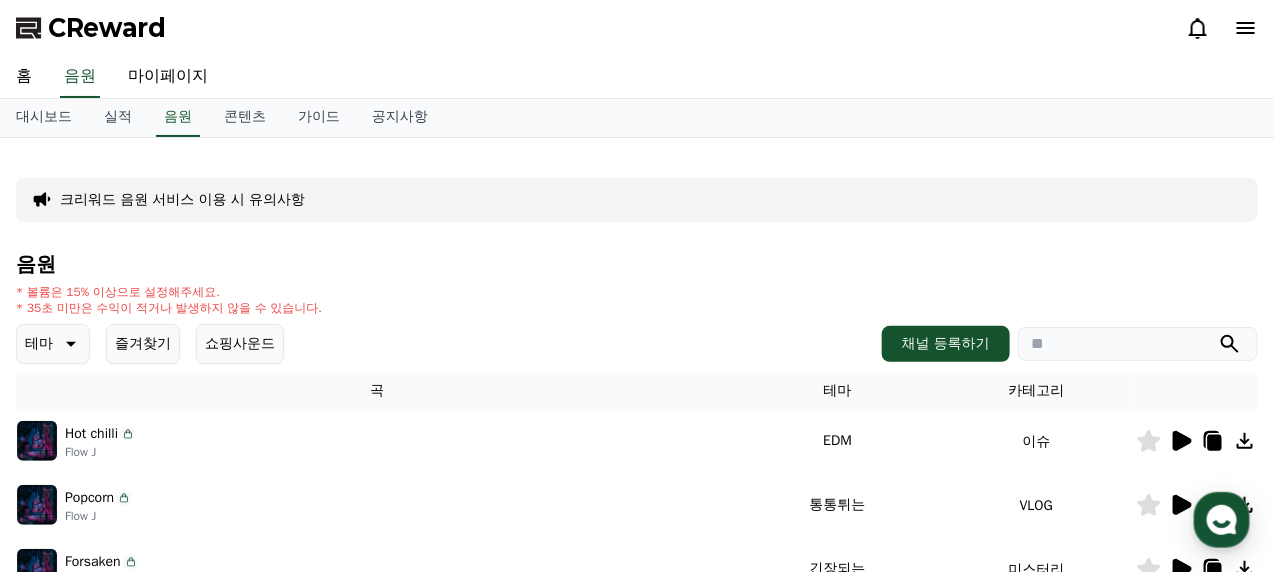 click on "* 볼륨은 15% 이상으로 설정해주세요.   * 35초 미만은 수익이 적거나 발생하지 않을 수 있습니다." at bounding box center [637, 300] 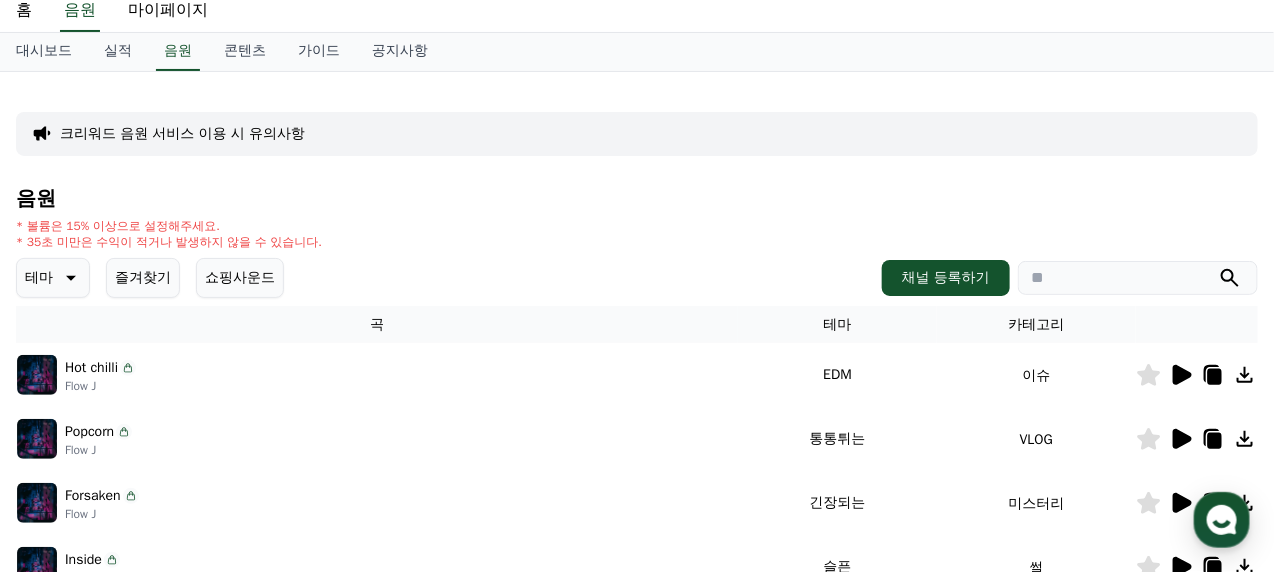 scroll, scrollTop: 0, scrollLeft: 0, axis: both 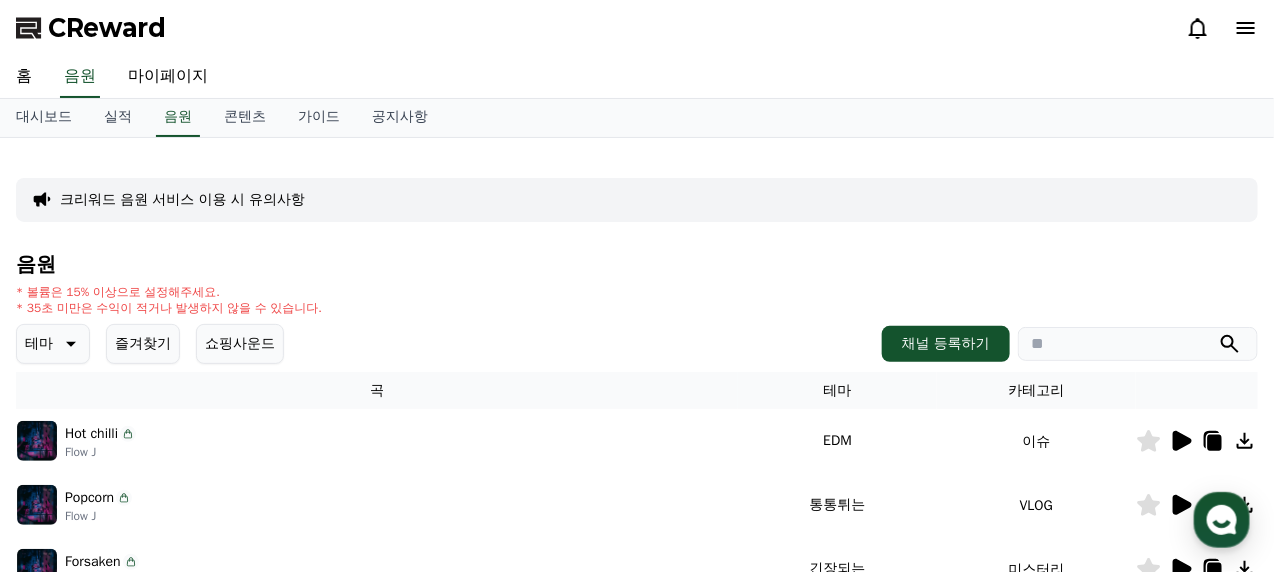 click 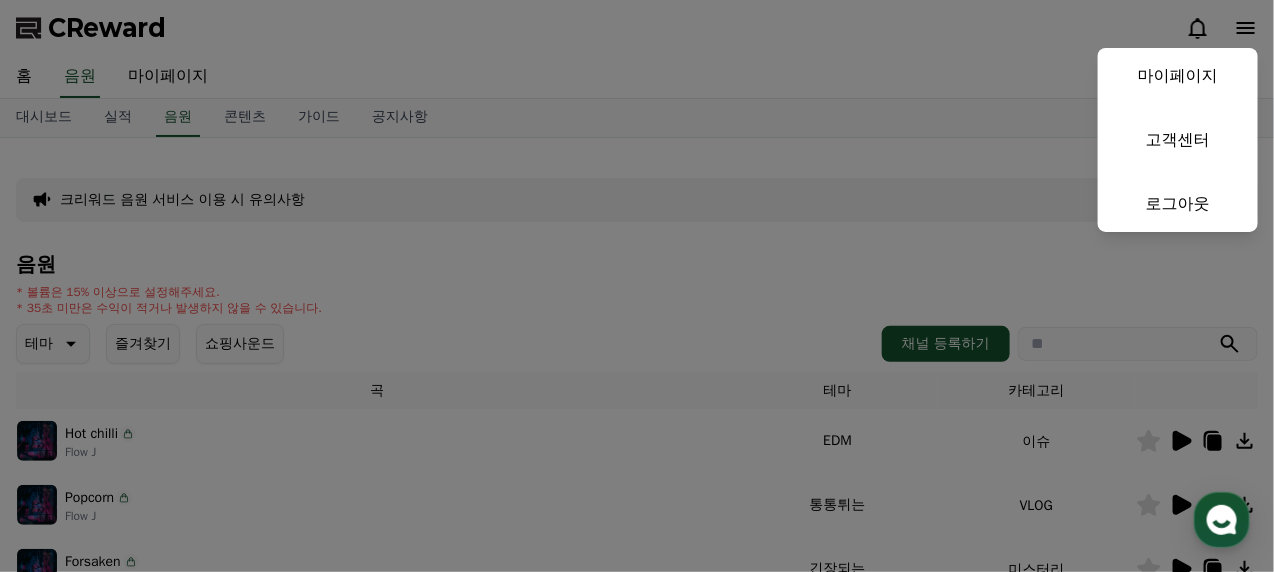 click at bounding box center [637, 286] 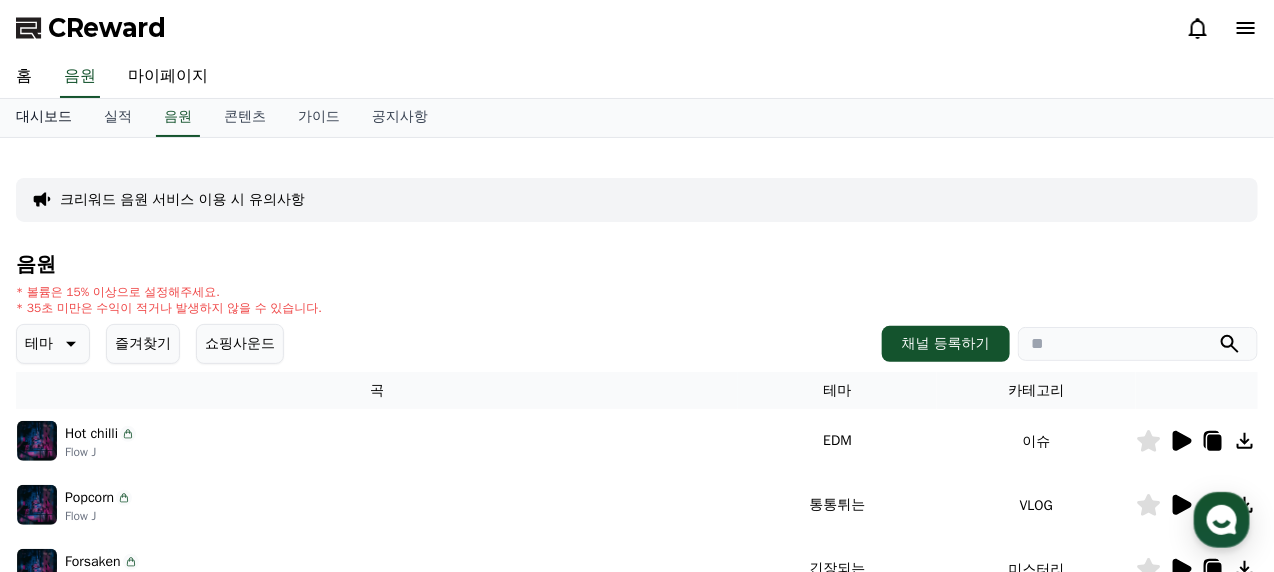 click on "대시보드" at bounding box center (44, 118) 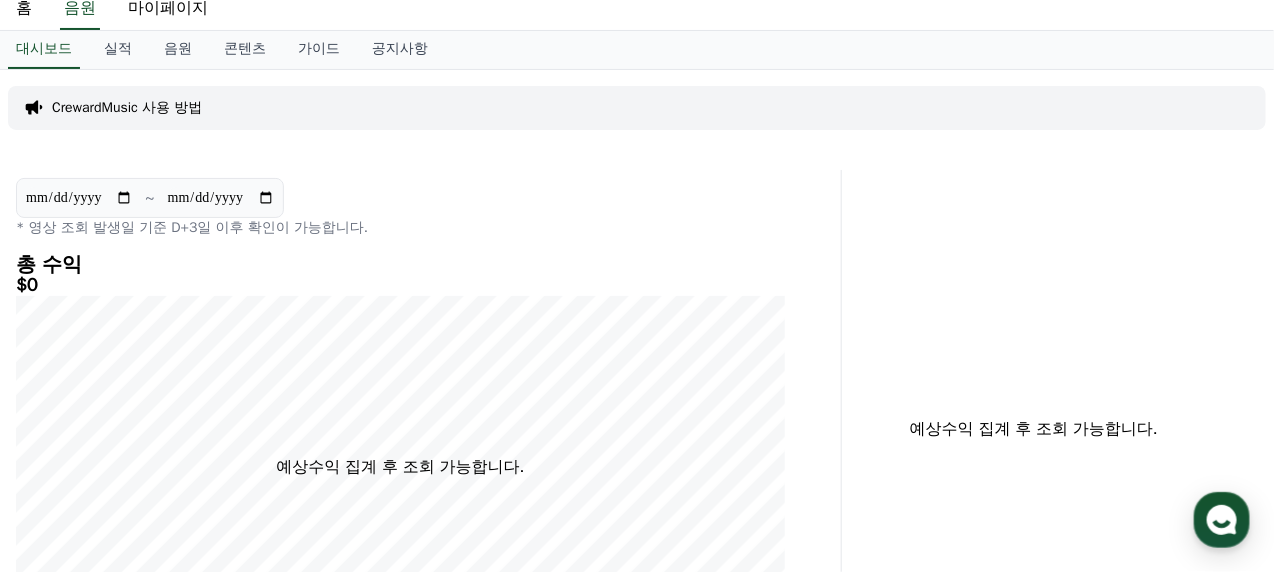 scroll, scrollTop: 100, scrollLeft: 0, axis: vertical 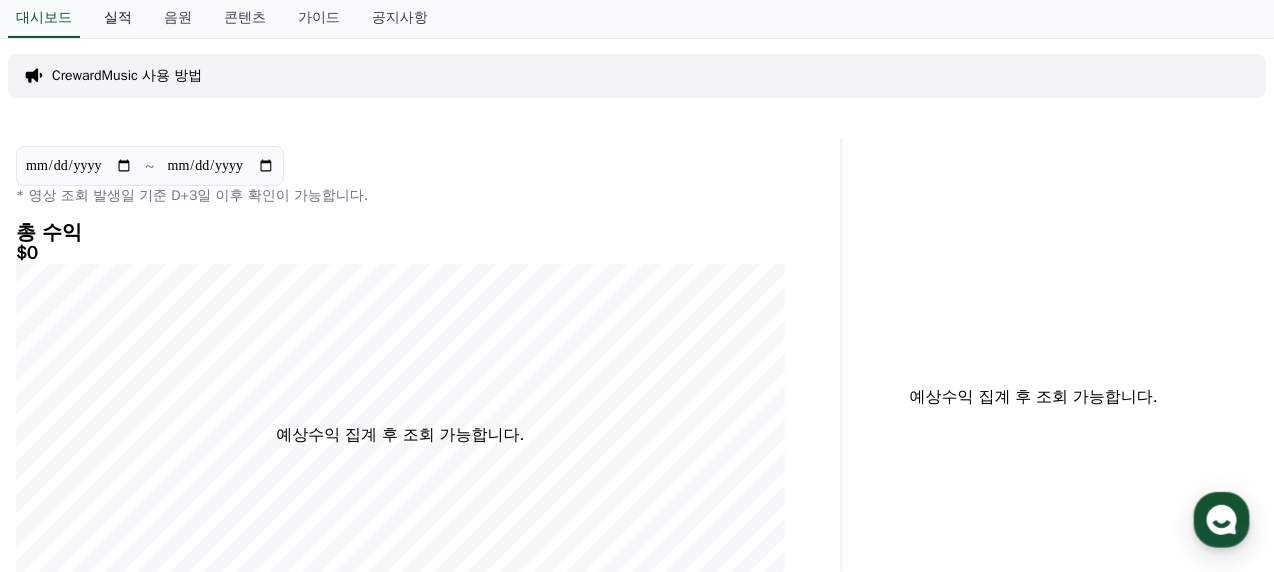 click on "실적" at bounding box center [118, 19] 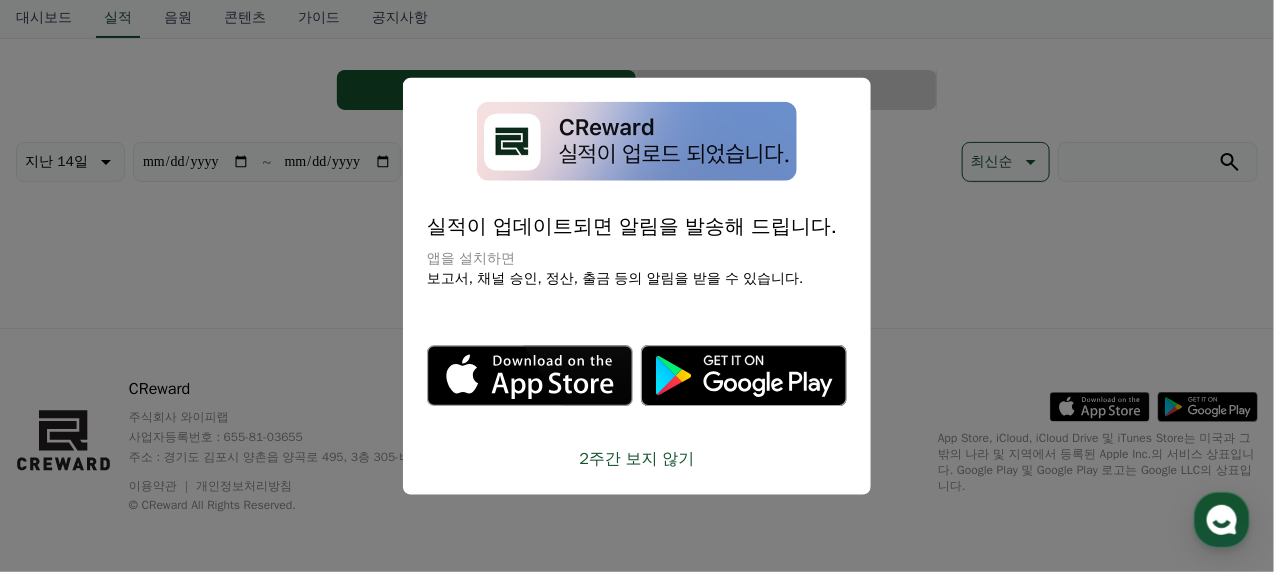 scroll, scrollTop: 0, scrollLeft: 0, axis: both 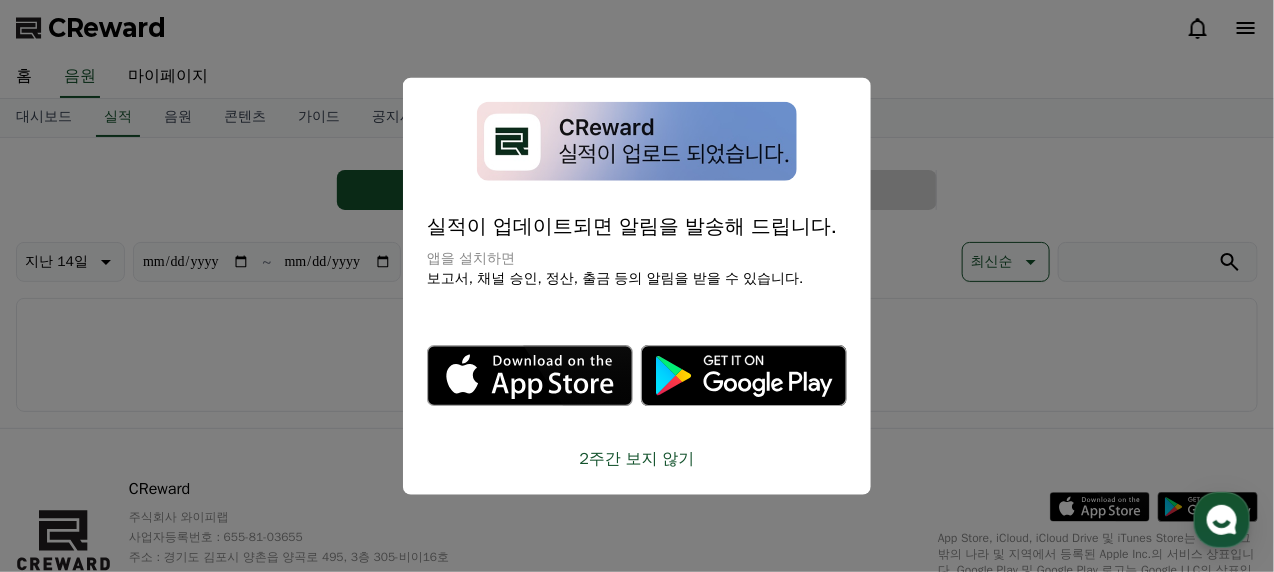 click on "2주간 보지 않기" at bounding box center [637, 458] 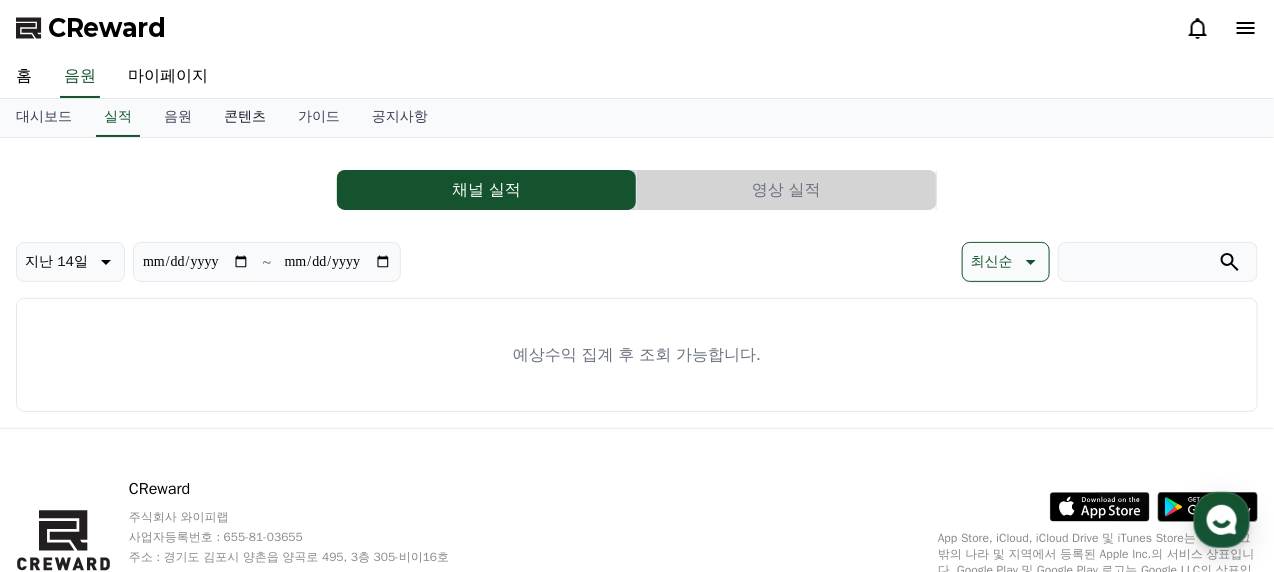click on "콘텐츠" at bounding box center [245, 118] 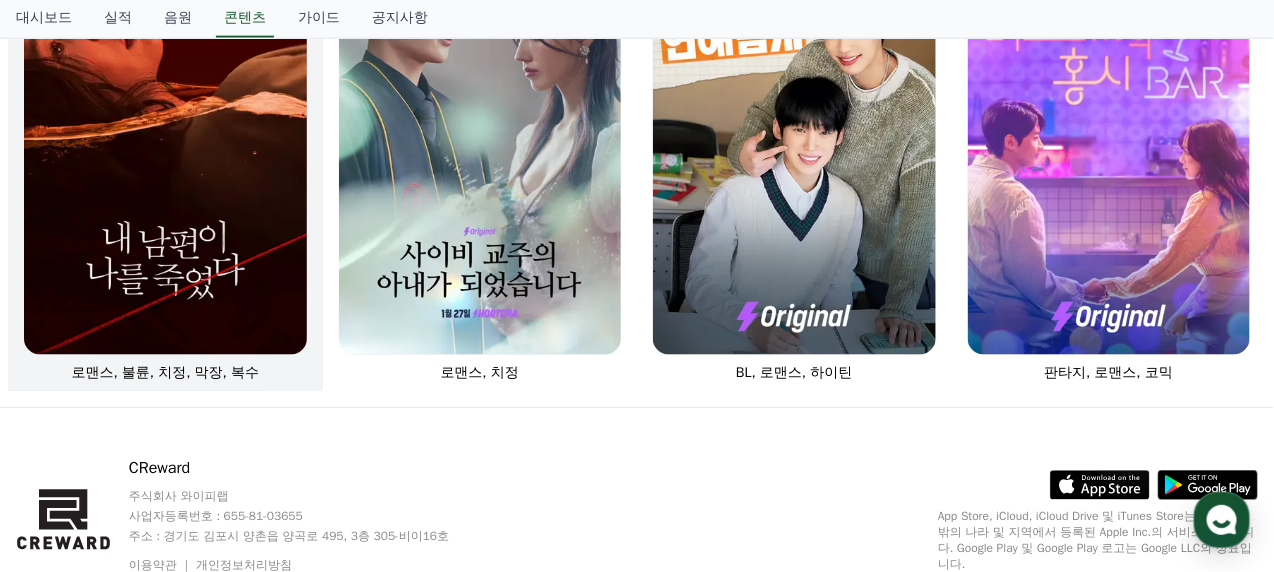 scroll, scrollTop: 900, scrollLeft: 0, axis: vertical 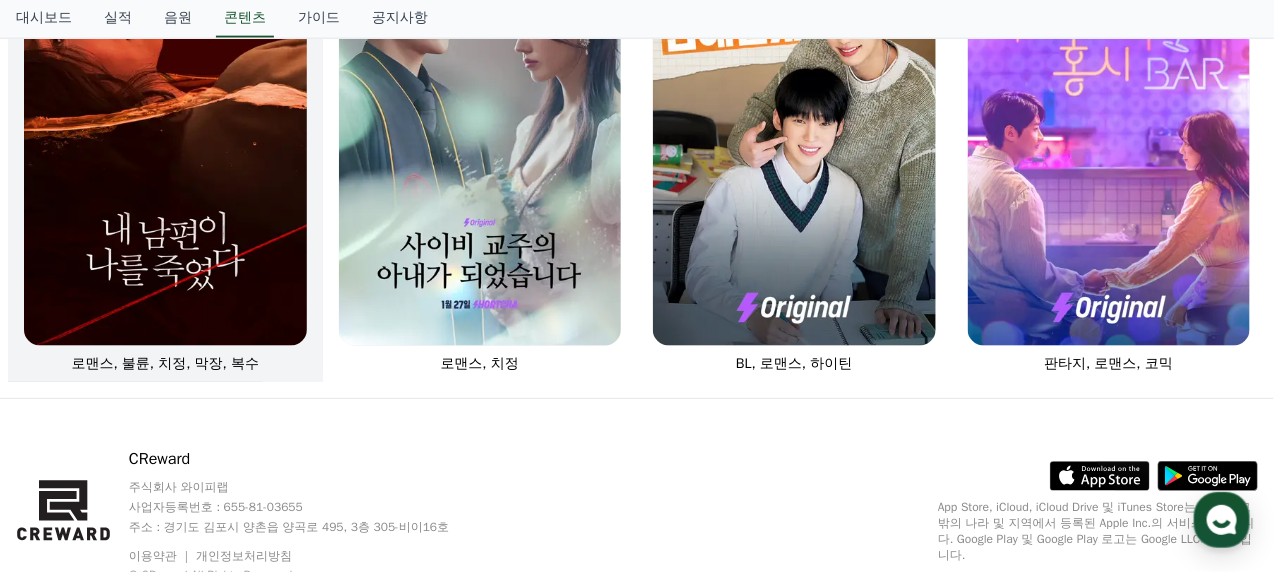 click at bounding box center (165, 134) 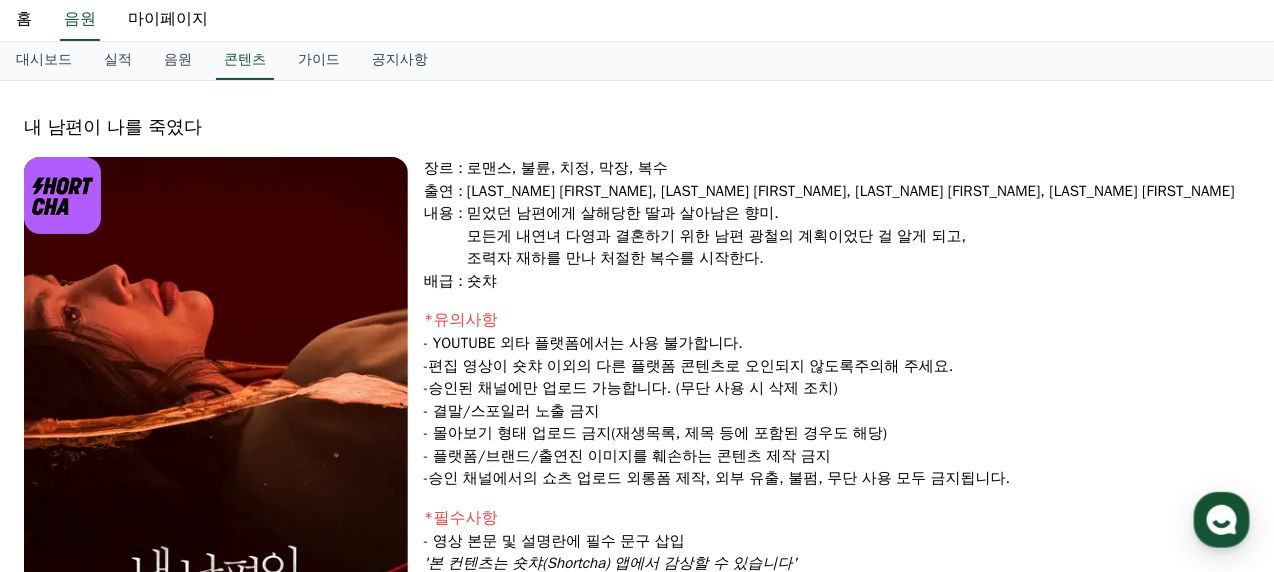 scroll, scrollTop: 57, scrollLeft: 0, axis: vertical 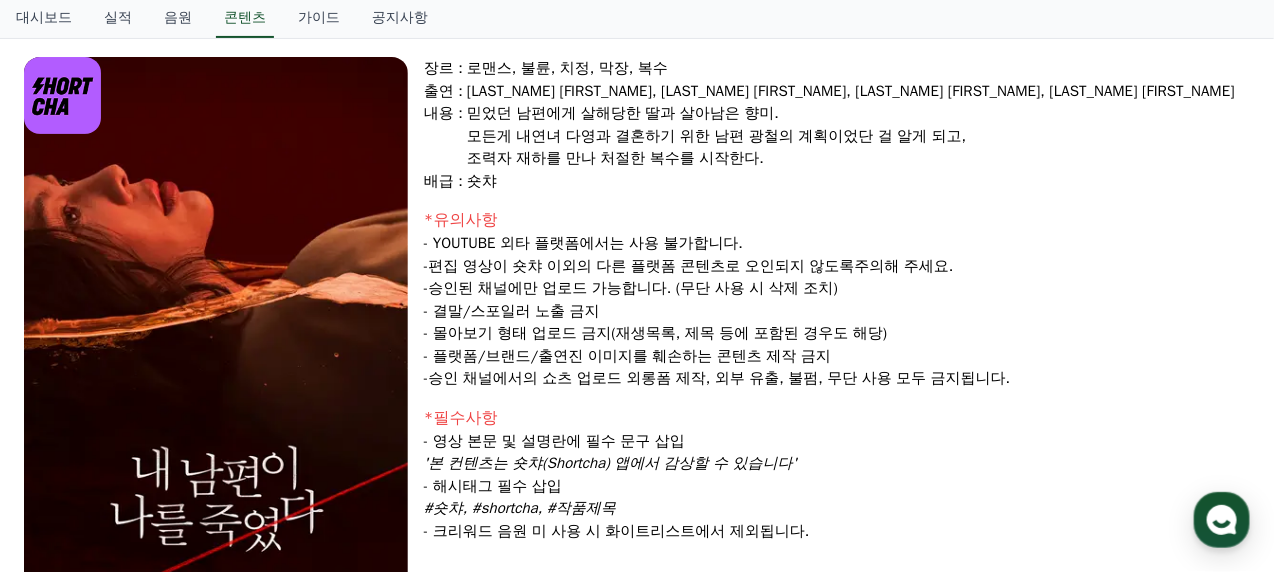 click on "- 플랫폼/브랜드/출연진 이미지를 훼손하는 콘텐츠 제작 금지" at bounding box center (837, 356) 